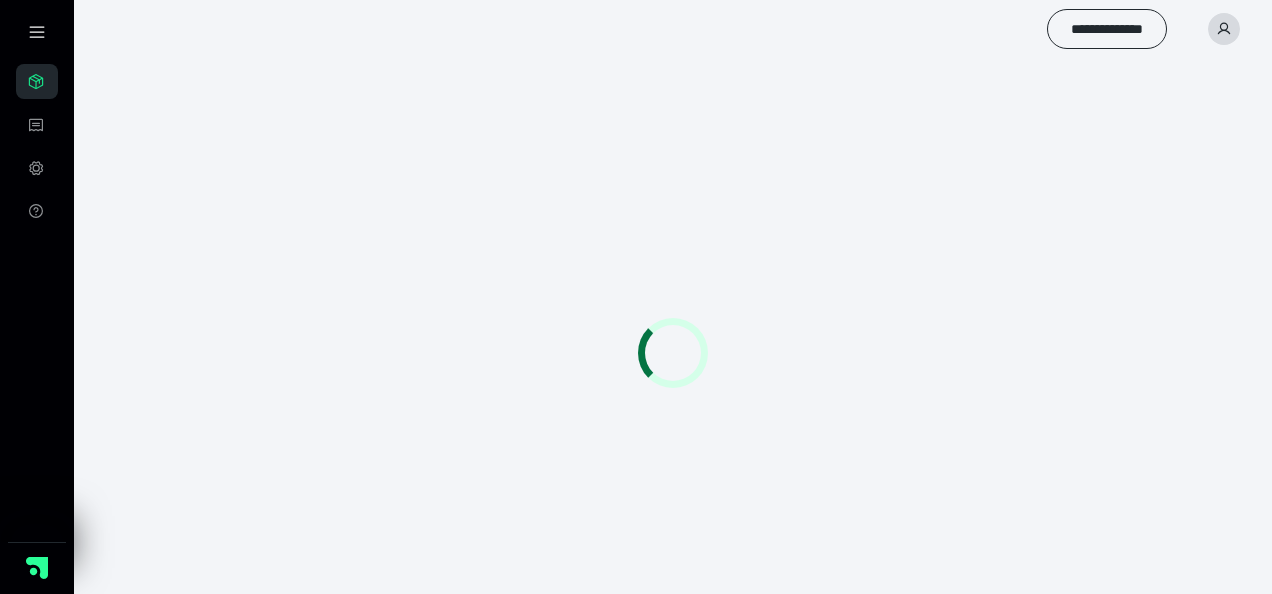 scroll, scrollTop: 0, scrollLeft: 0, axis: both 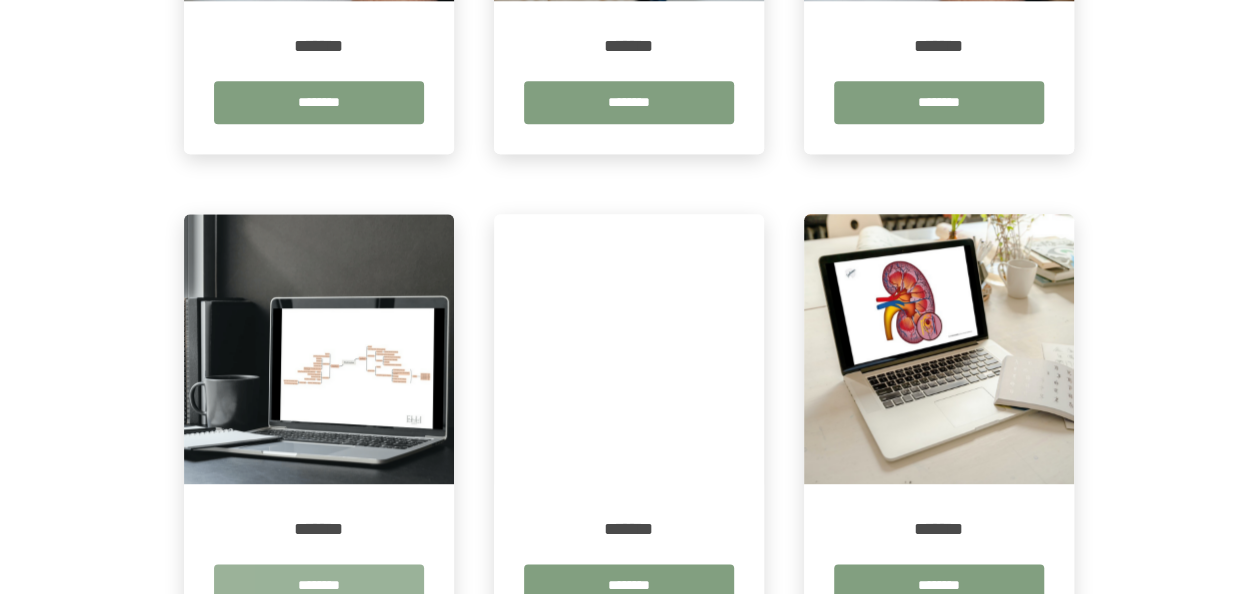 click on "********" at bounding box center [319, 585] 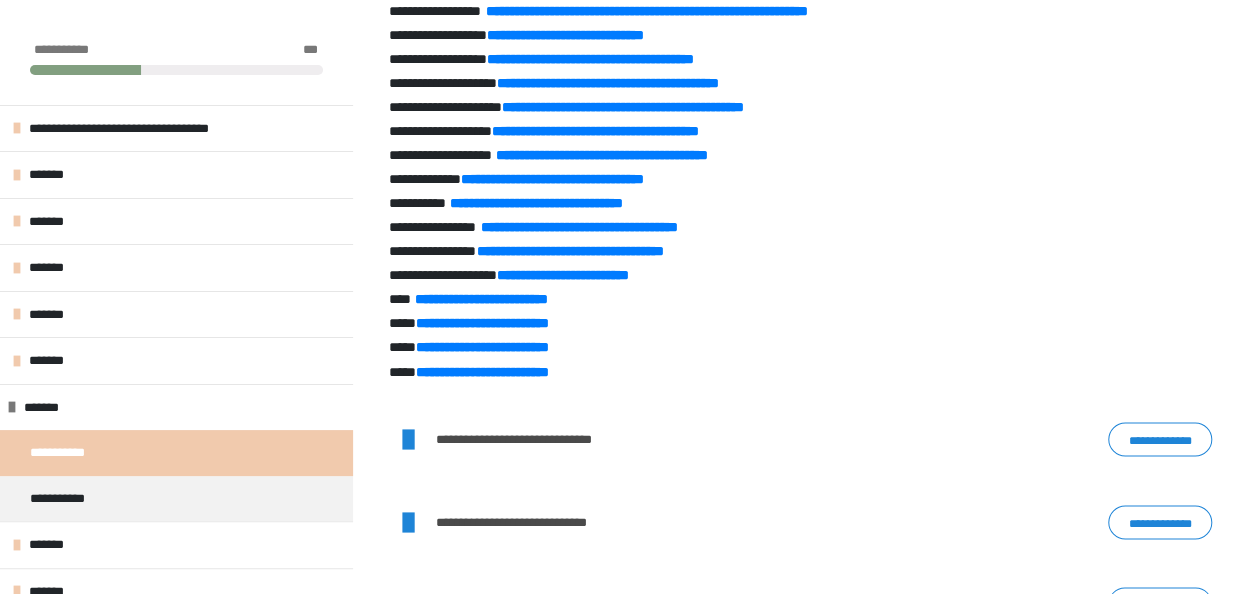 scroll, scrollTop: 1546, scrollLeft: 0, axis: vertical 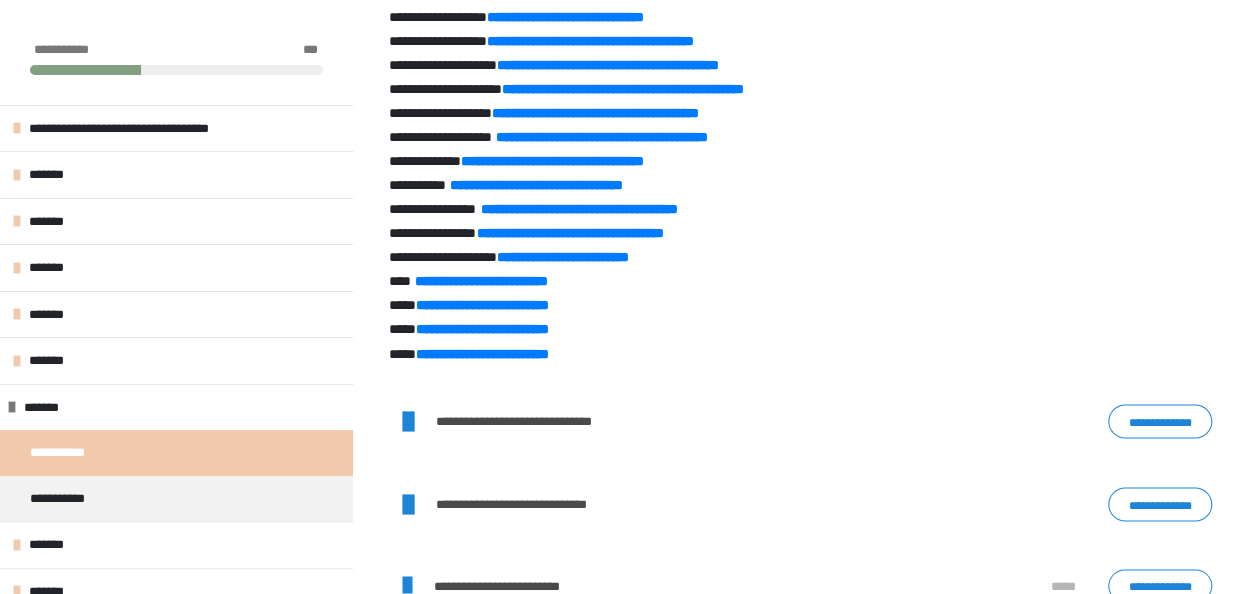 click on "**********" at bounding box center [1160, 420] 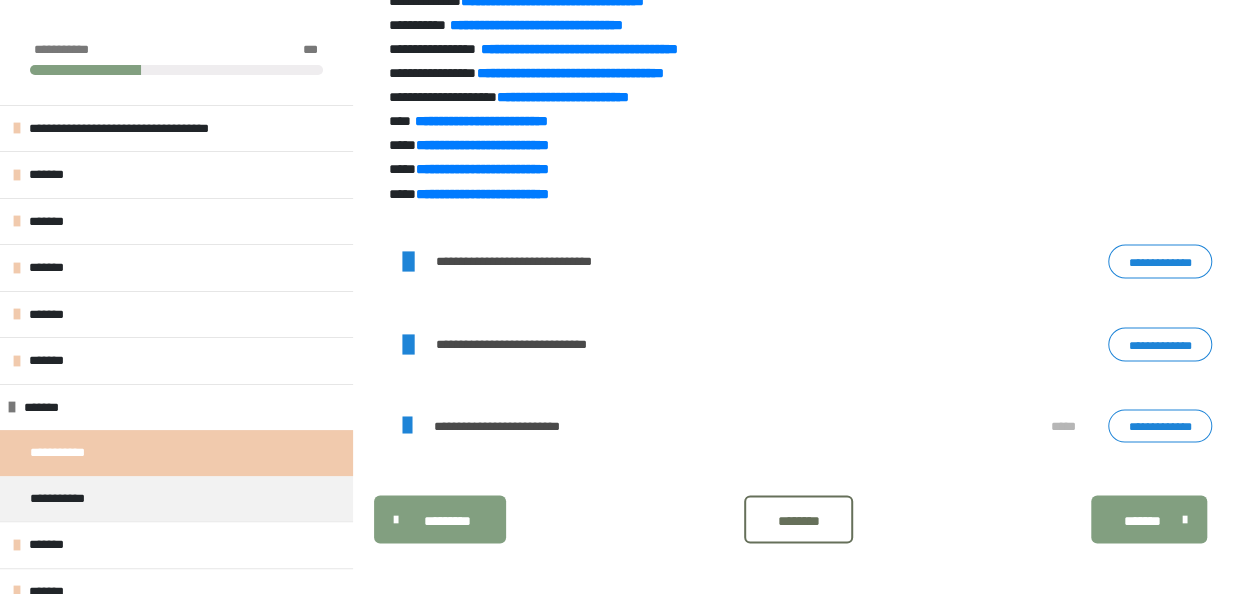 scroll, scrollTop: 1724, scrollLeft: 0, axis: vertical 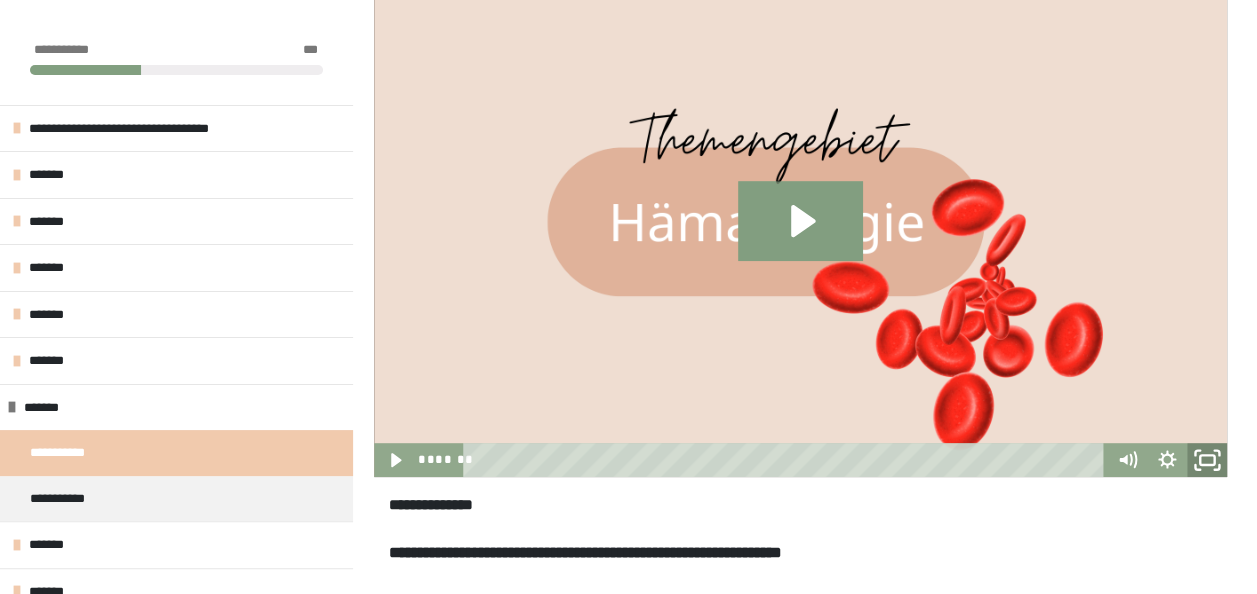 click 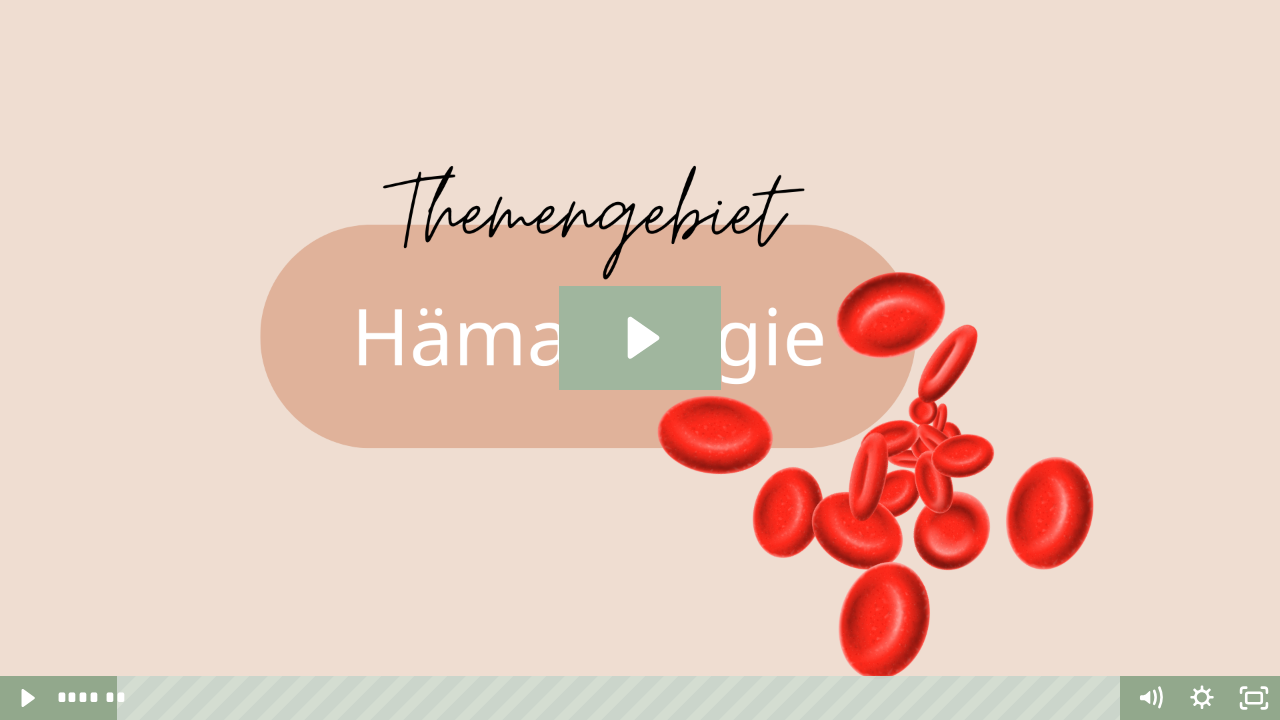 click 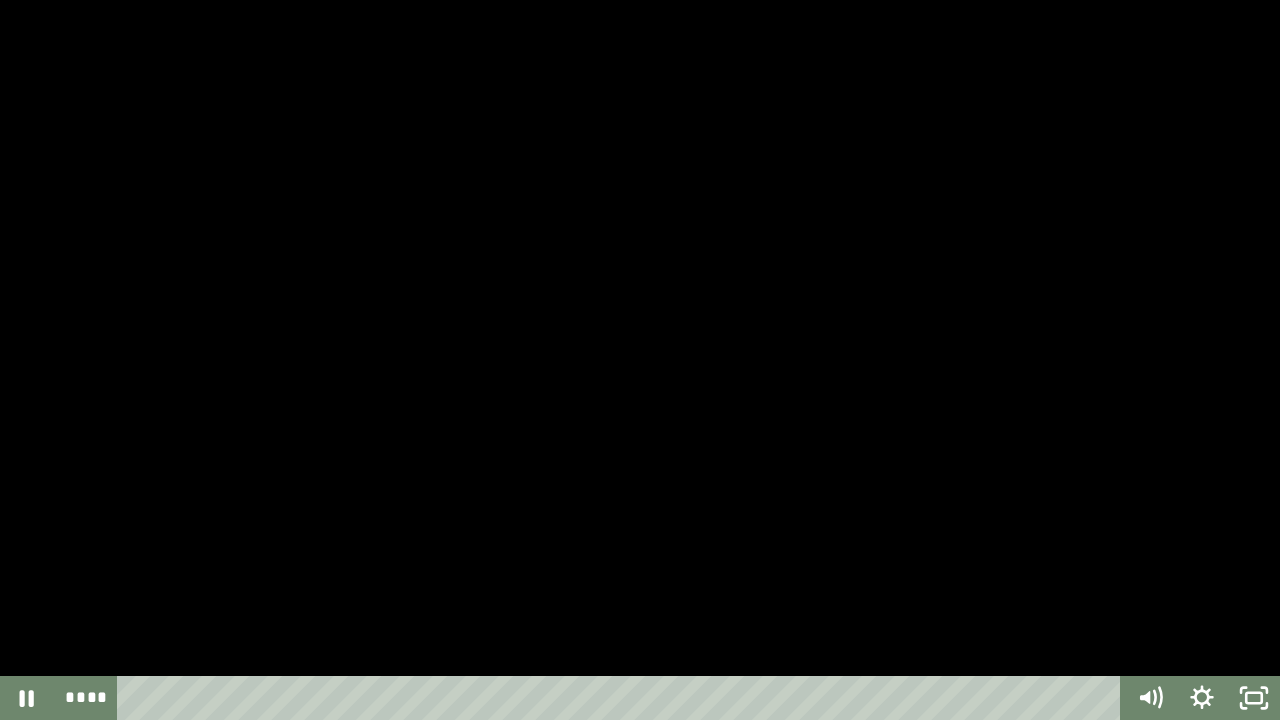 click at bounding box center [640, 360] 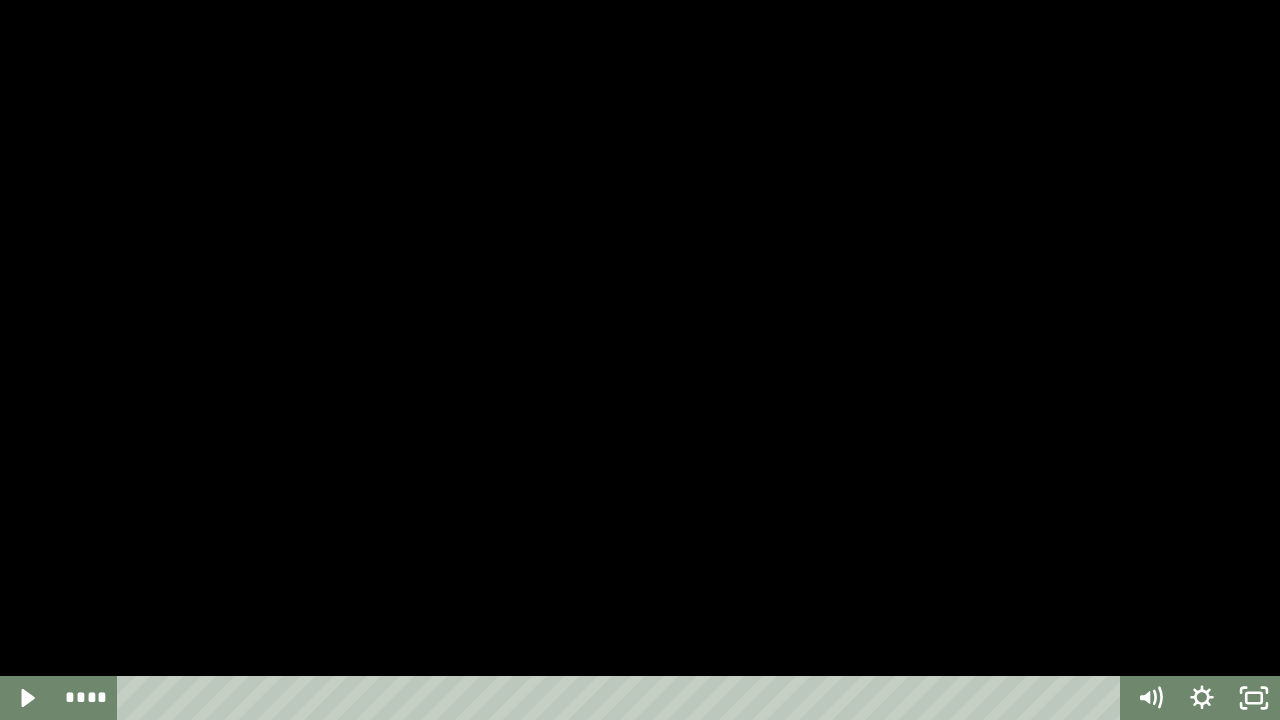 click at bounding box center (640, 360) 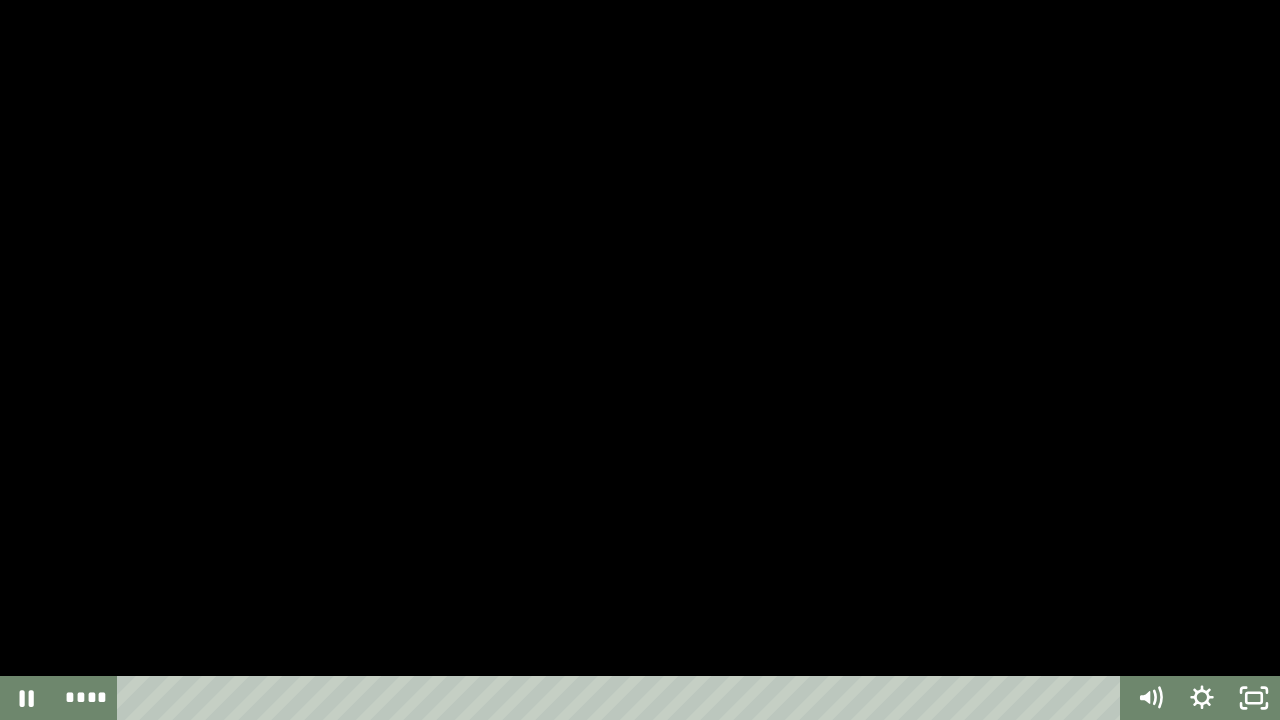 click at bounding box center (640, 360) 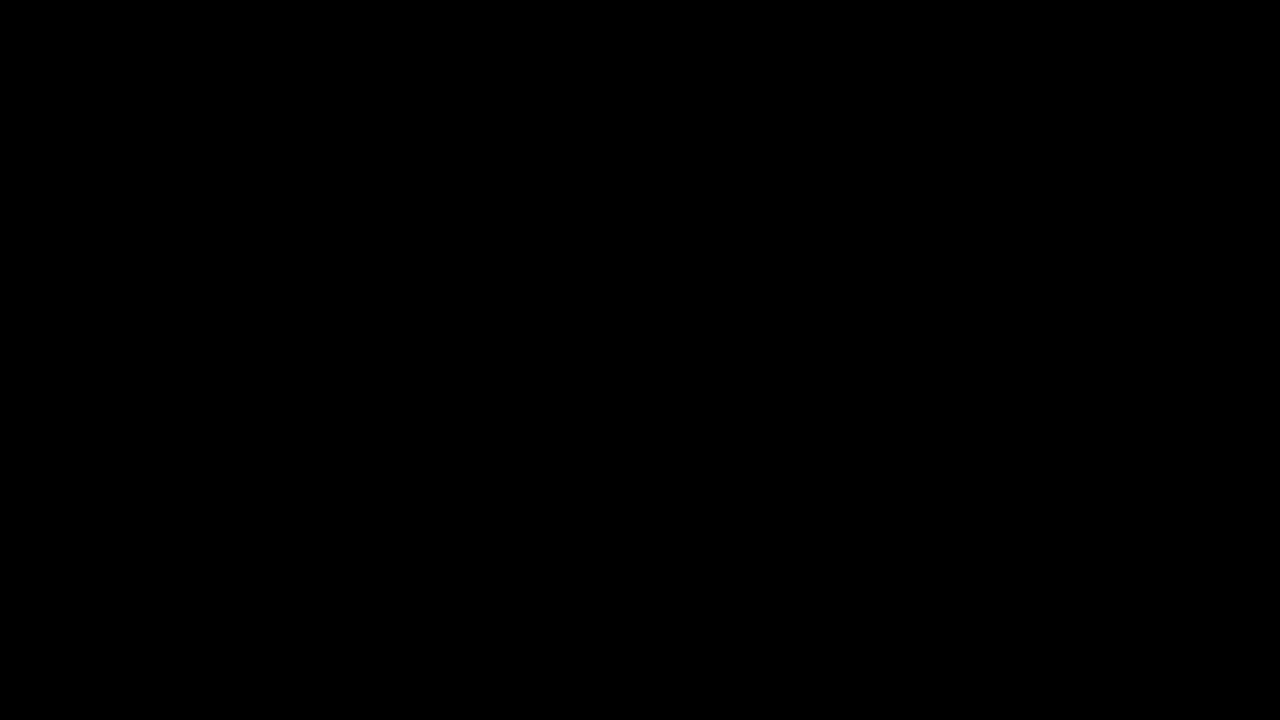 type 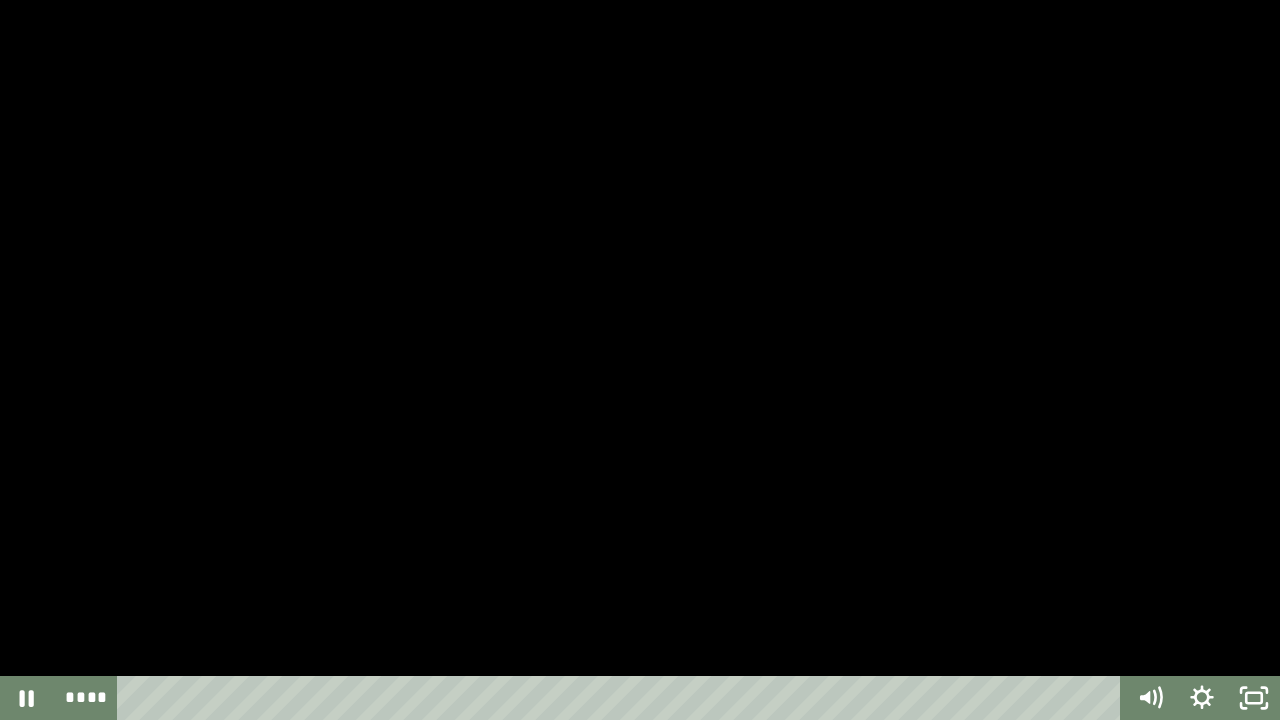 click at bounding box center (640, 360) 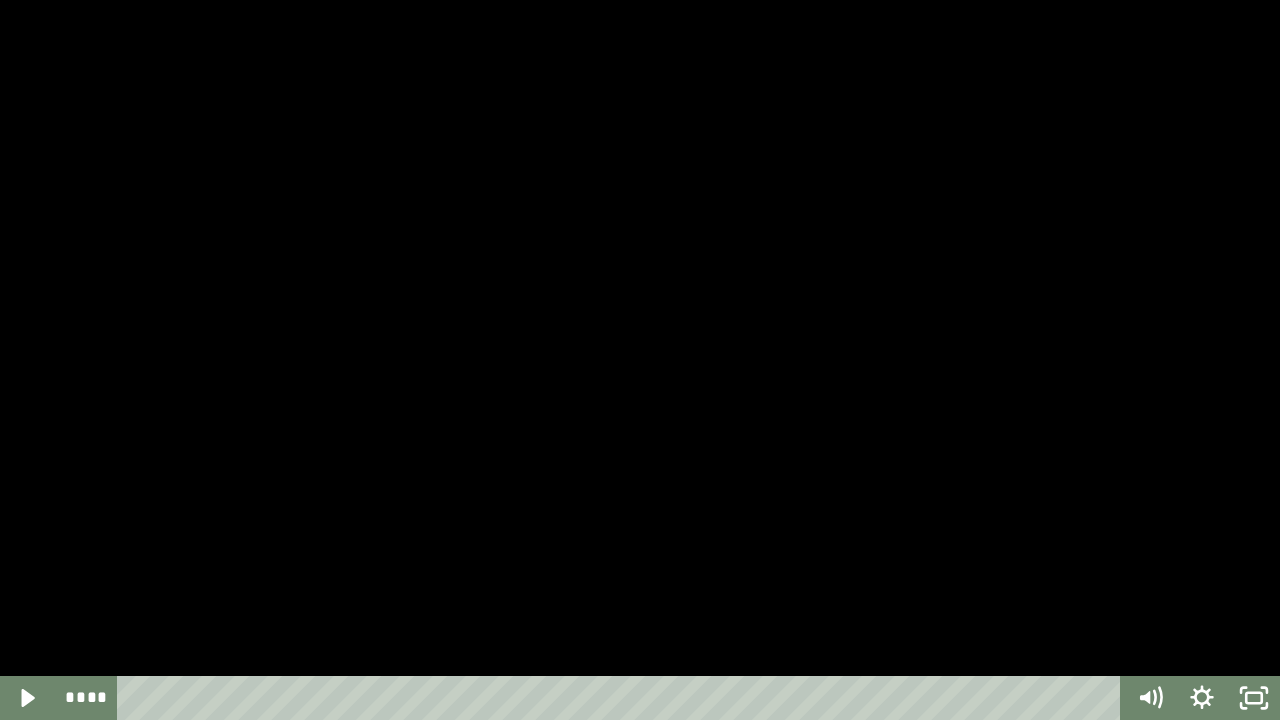 click at bounding box center [0, 0] 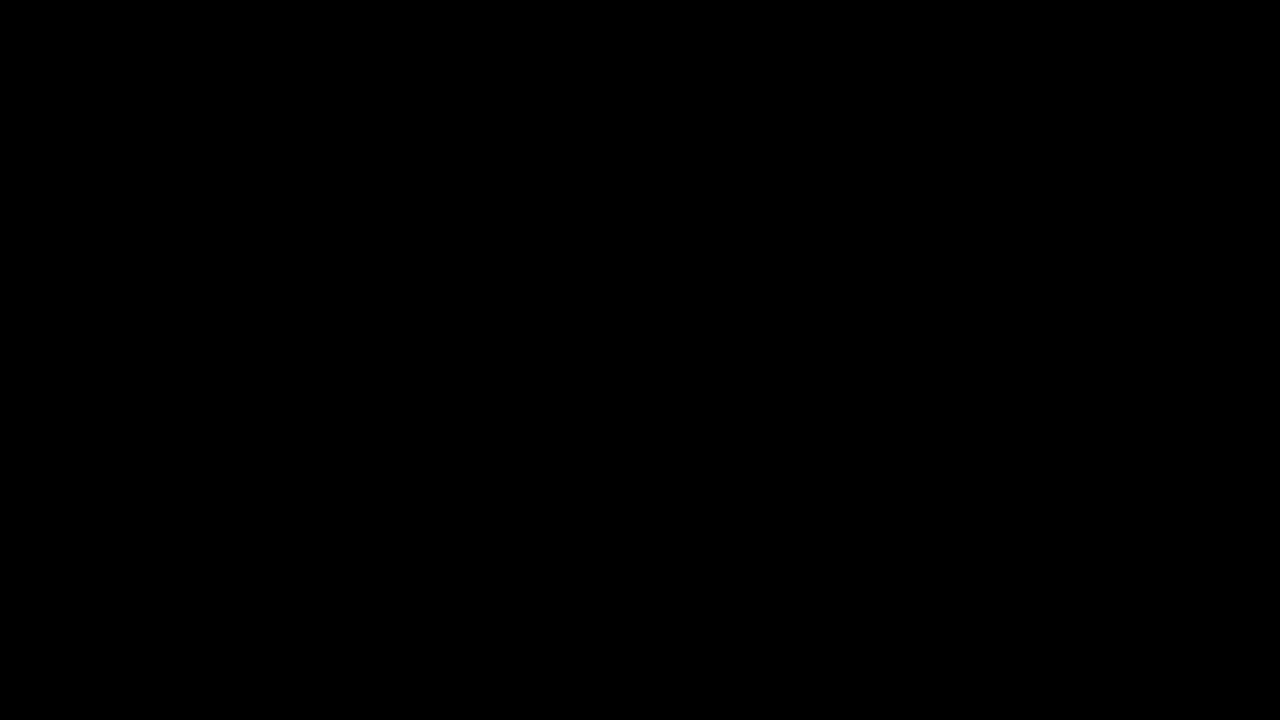click at bounding box center [640, 360] 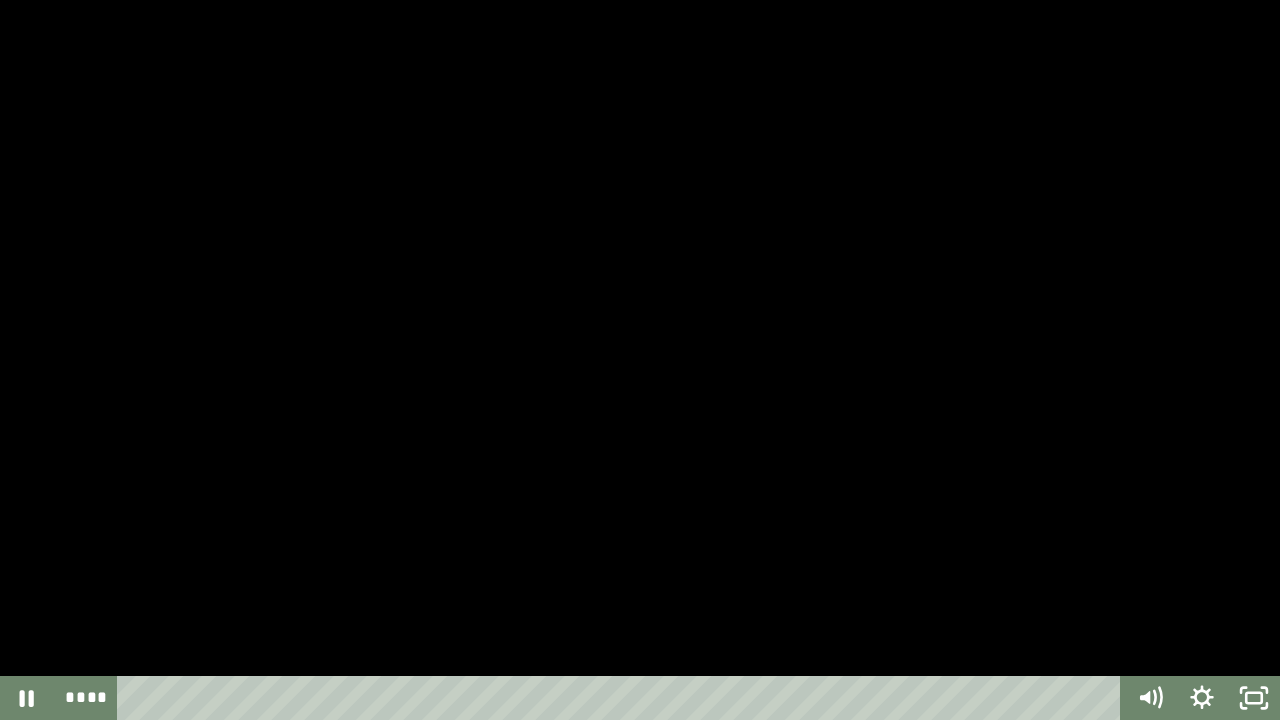 click at bounding box center (640, 360) 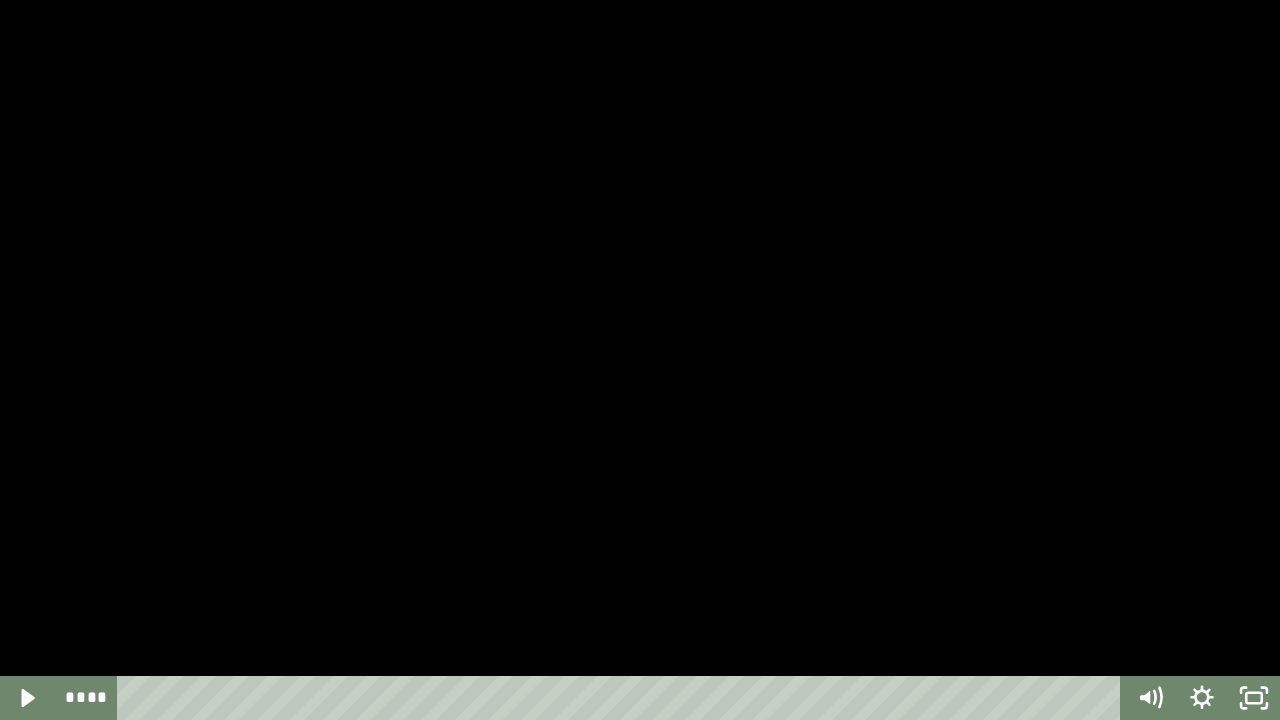 click at bounding box center (0, 0) 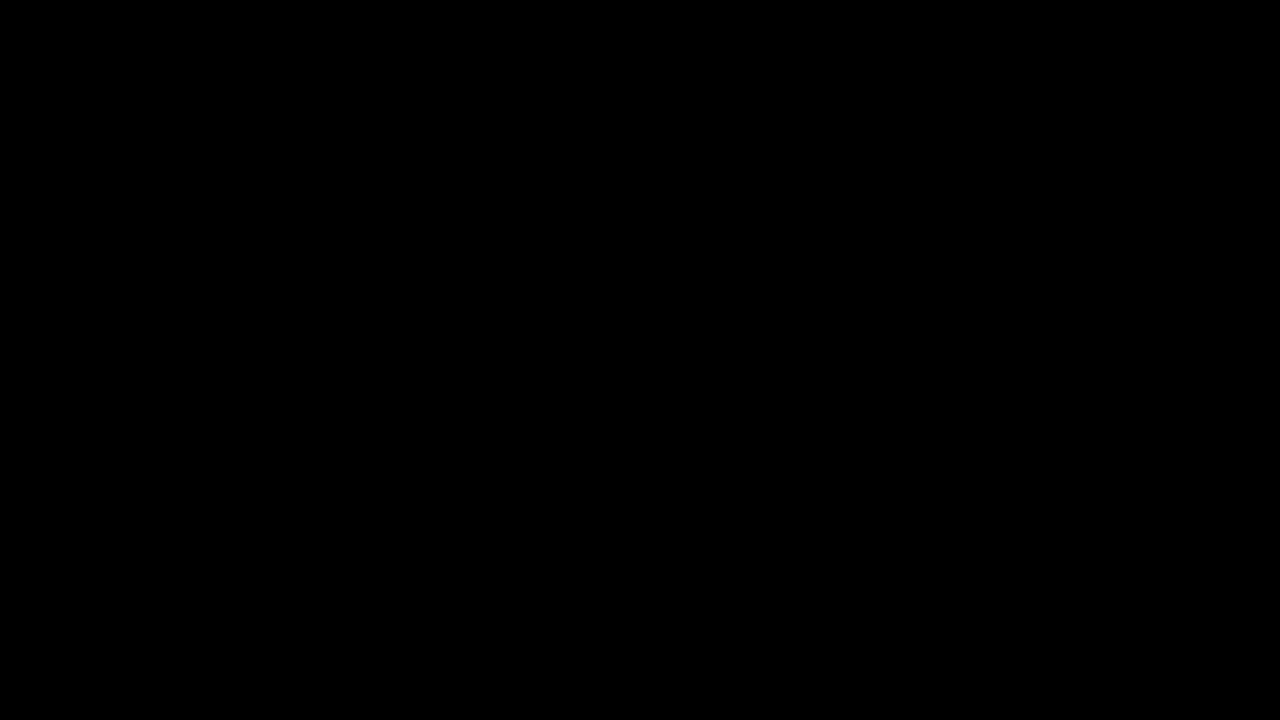 click at bounding box center [640, 360] 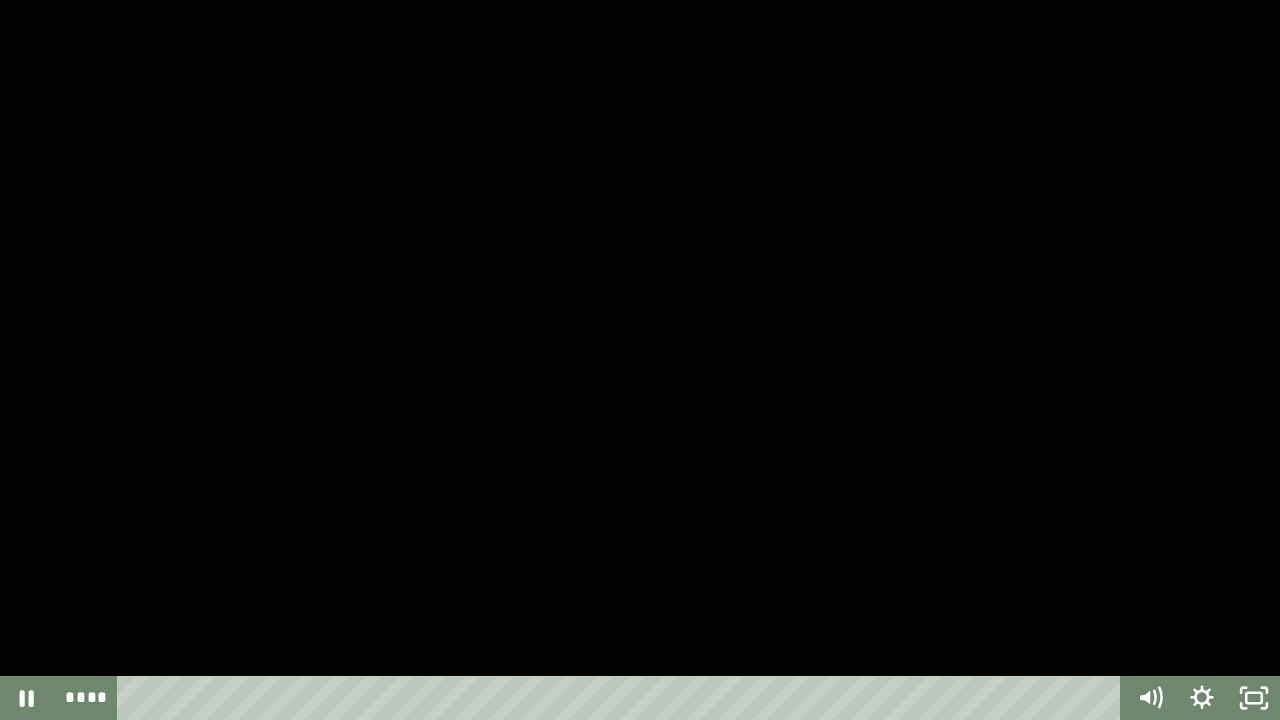 click at bounding box center (640, 360) 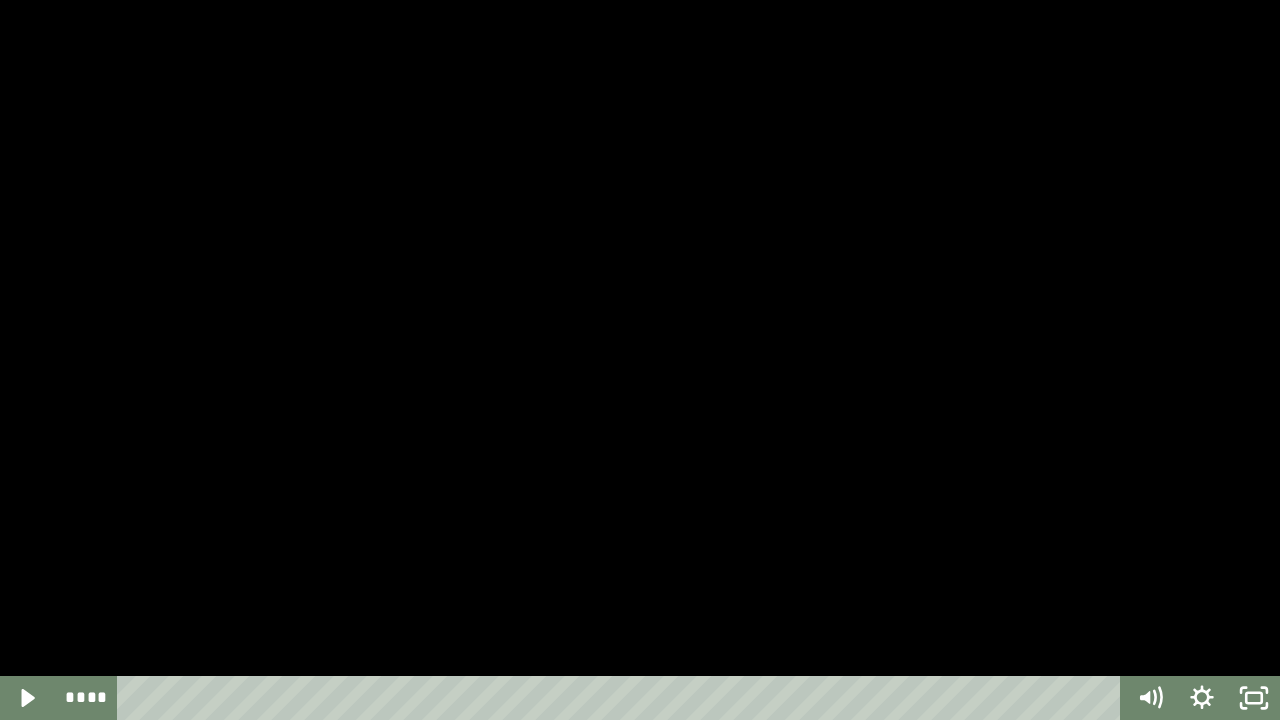 click at bounding box center (0, 0) 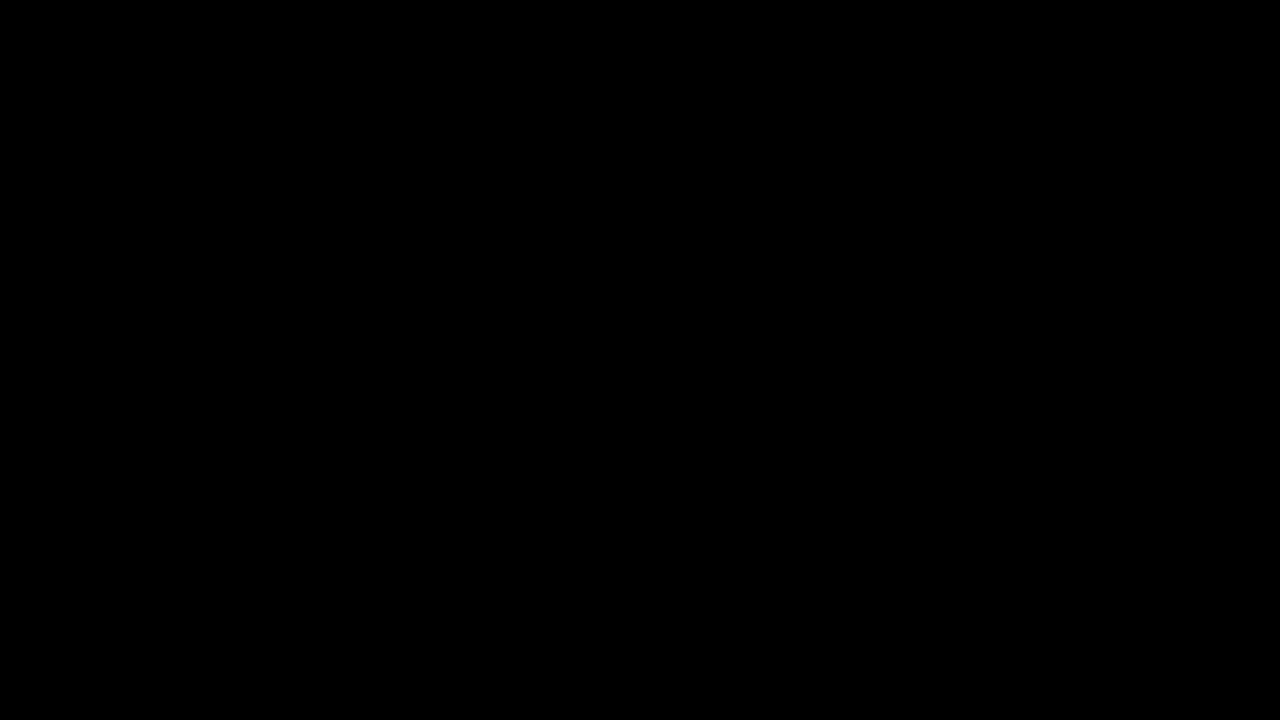 click at bounding box center [640, 360] 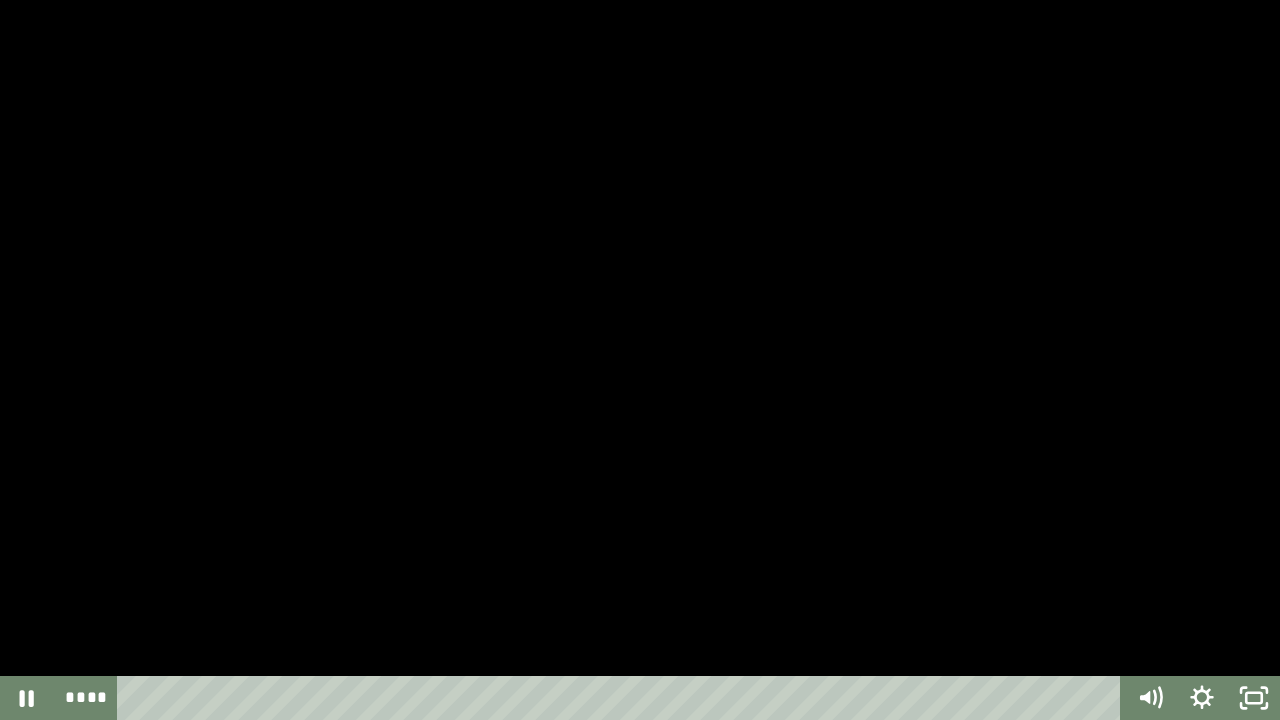 click at bounding box center [640, 360] 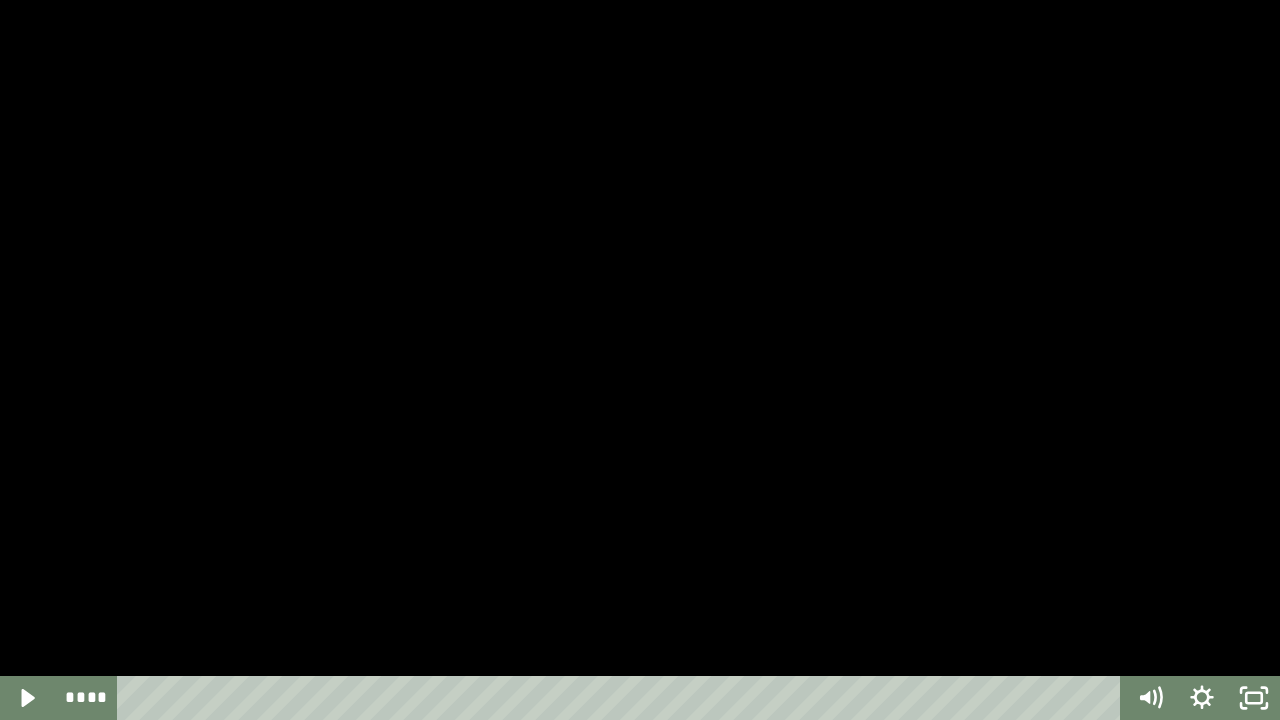click at bounding box center (0, 0) 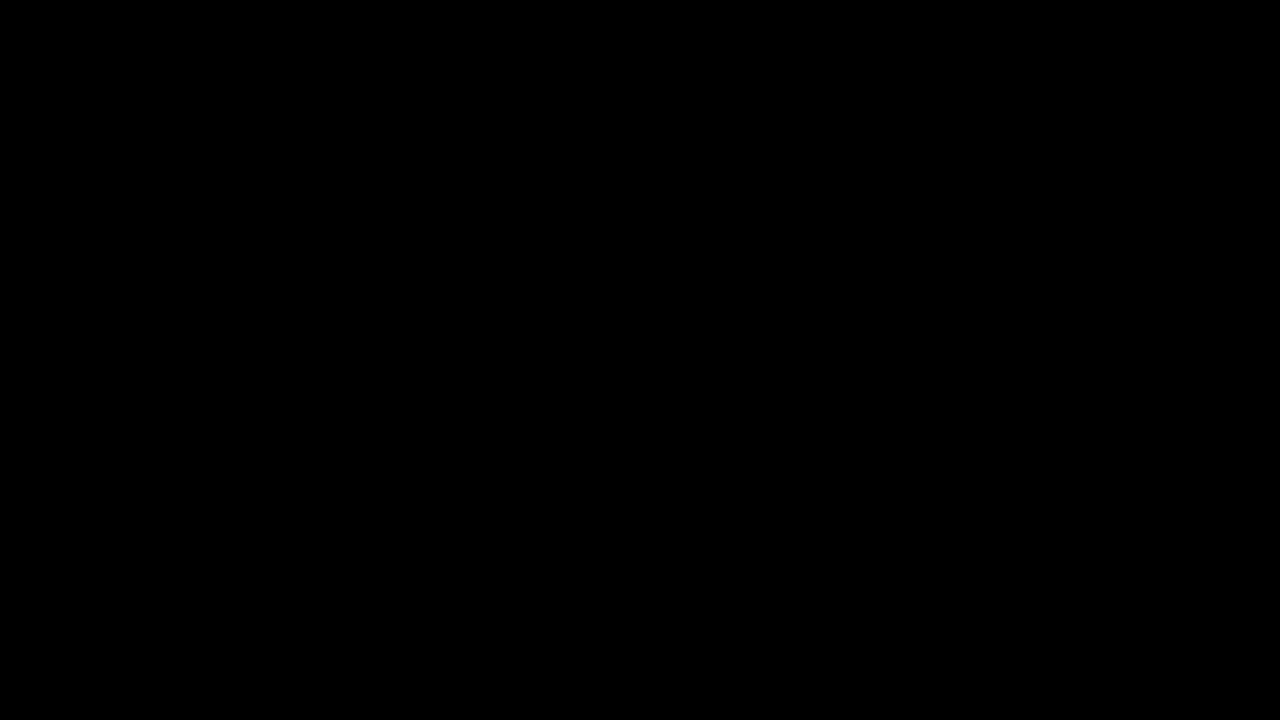 click at bounding box center (0, 0) 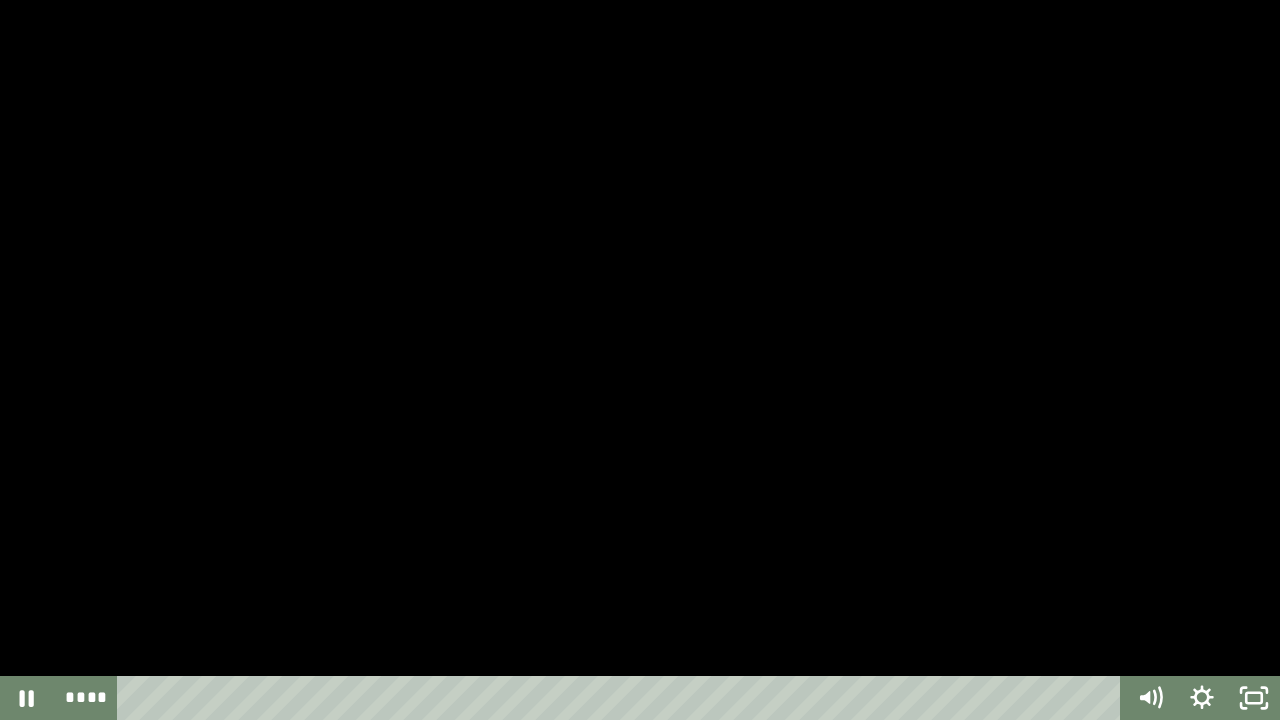 click at bounding box center (640, 360) 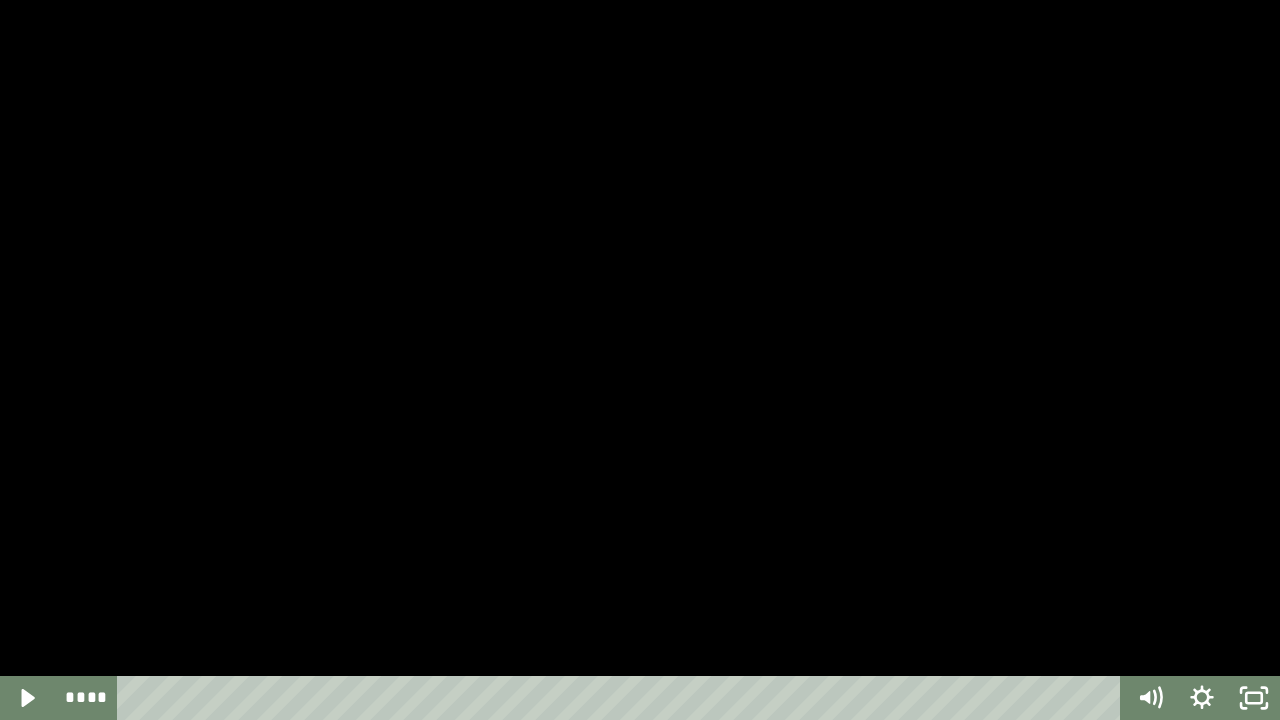 click at bounding box center [640, 360] 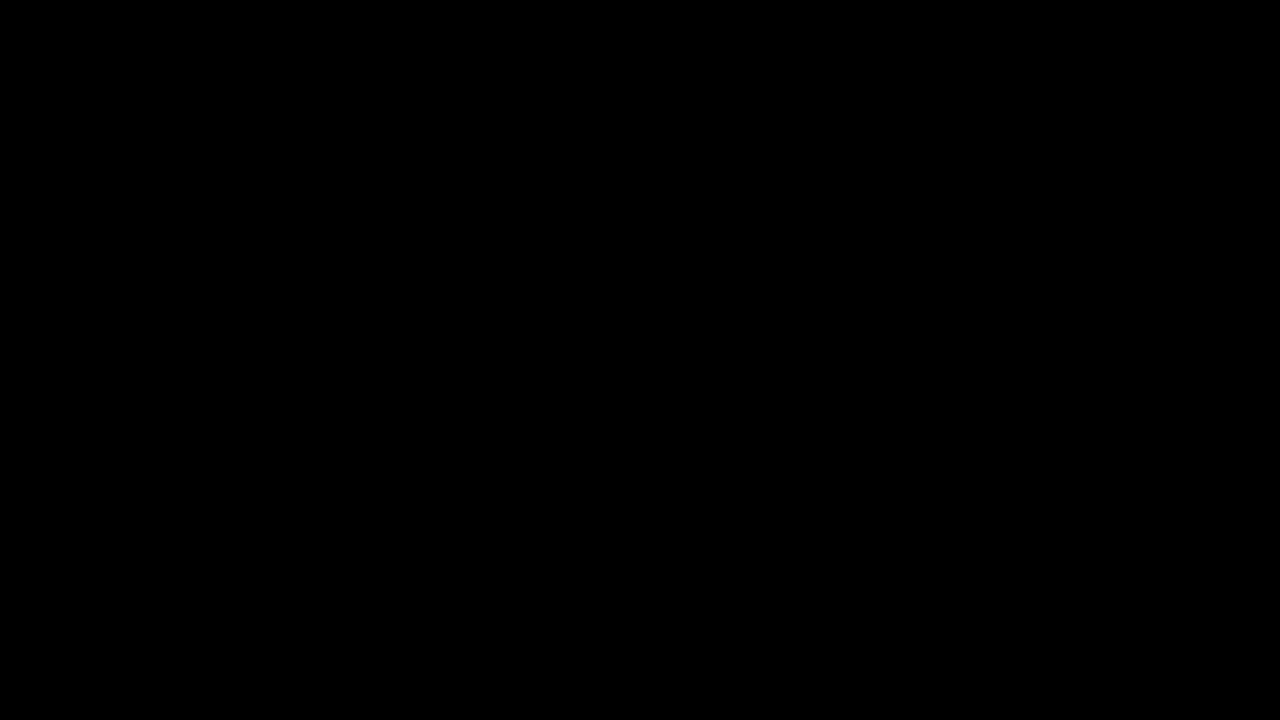 click at bounding box center [640, 360] 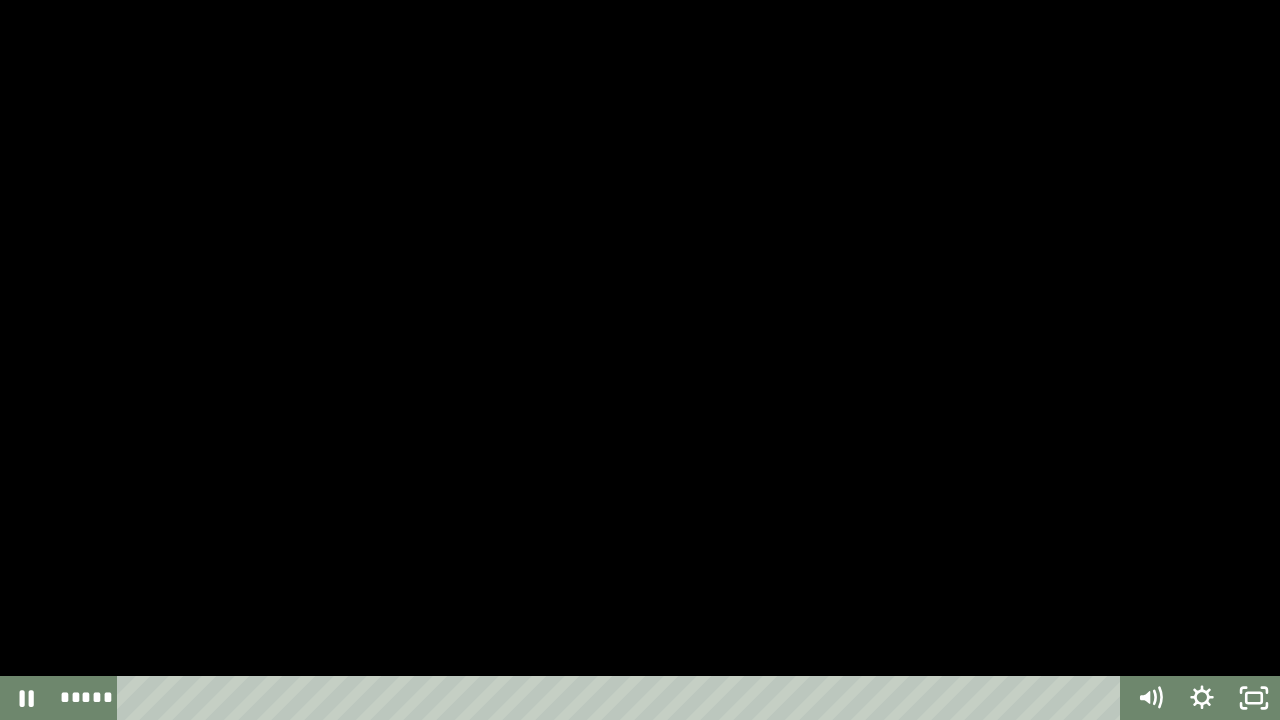 click at bounding box center [640, 360] 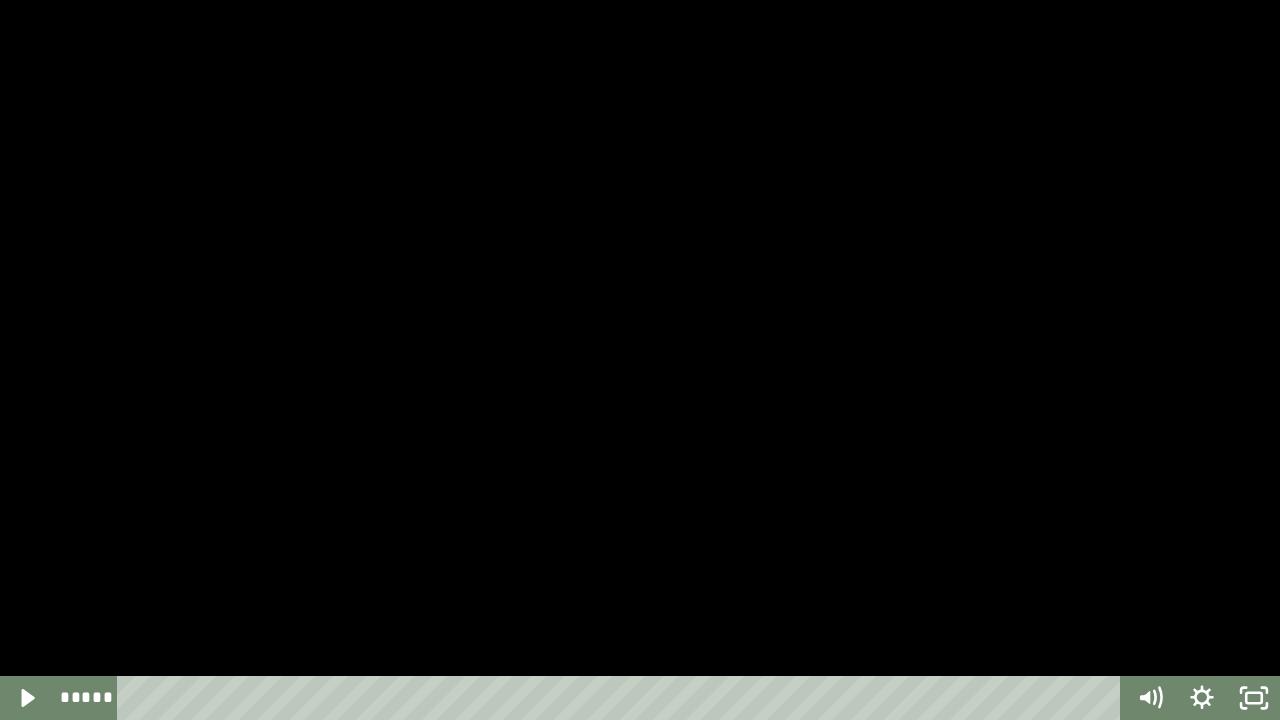 click at bounding box center (0, 0) 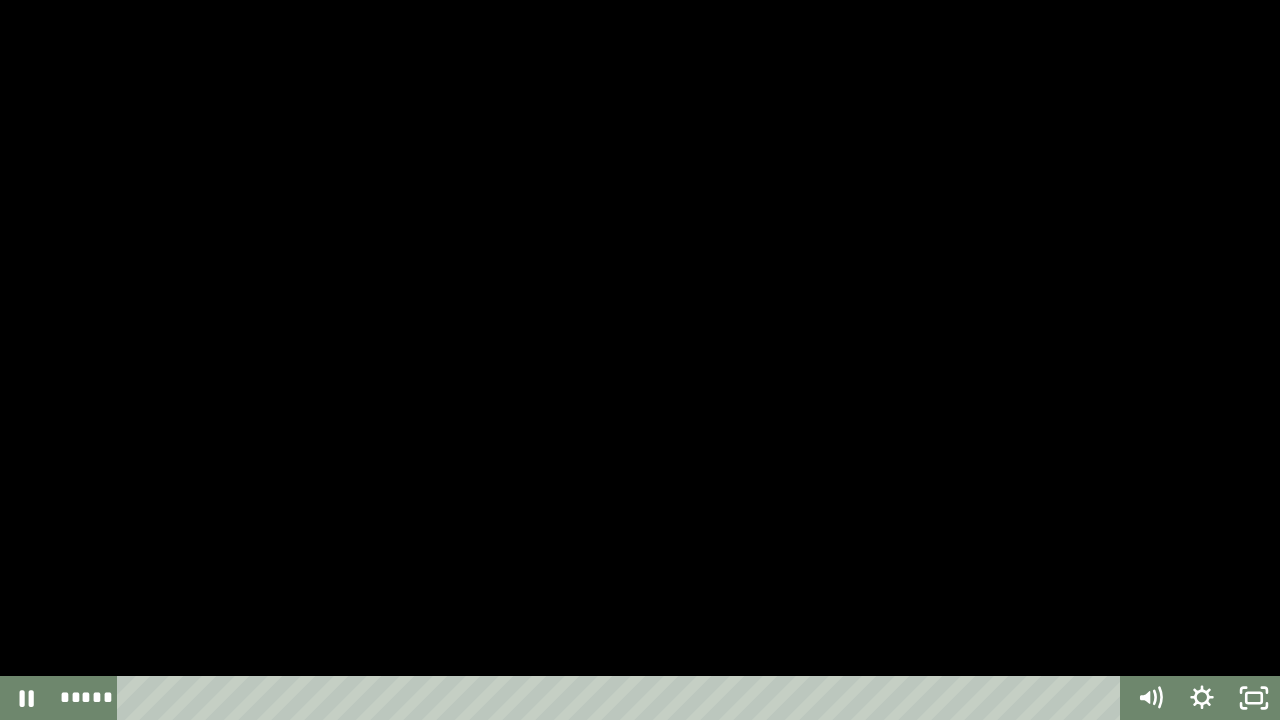 click at bounding box center [640, 360] 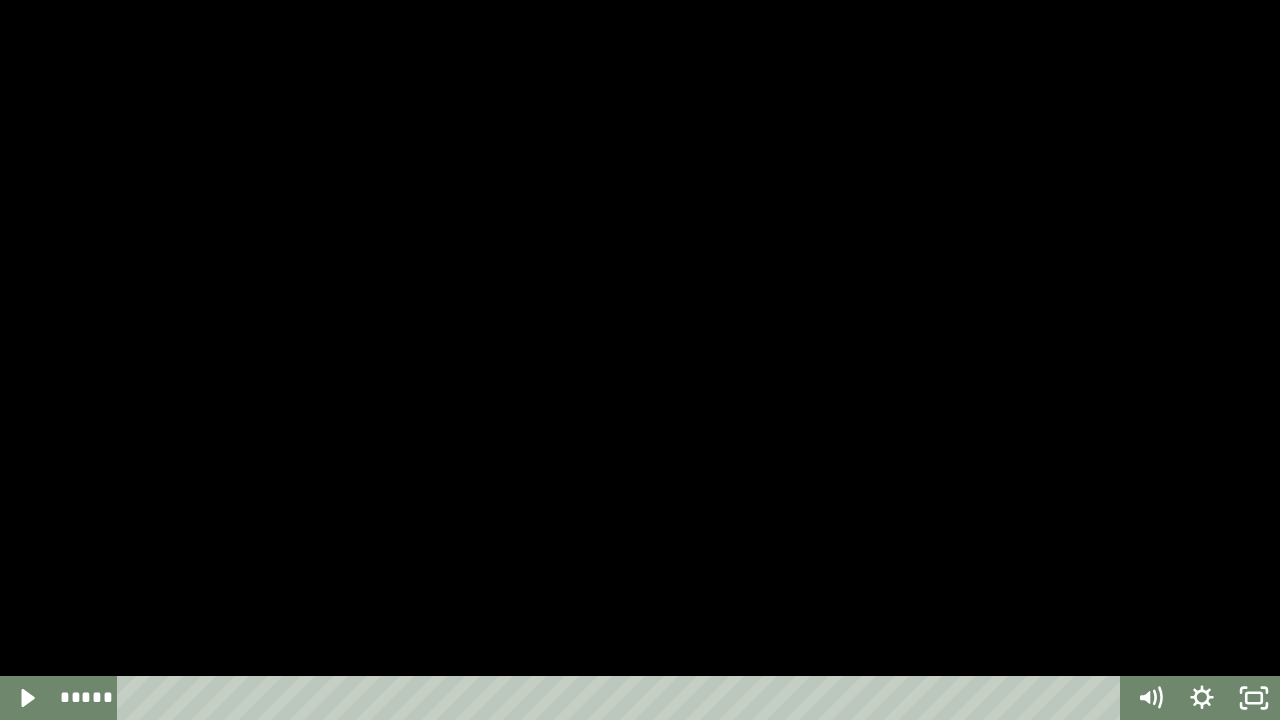 click at bounding box center [0, 0] 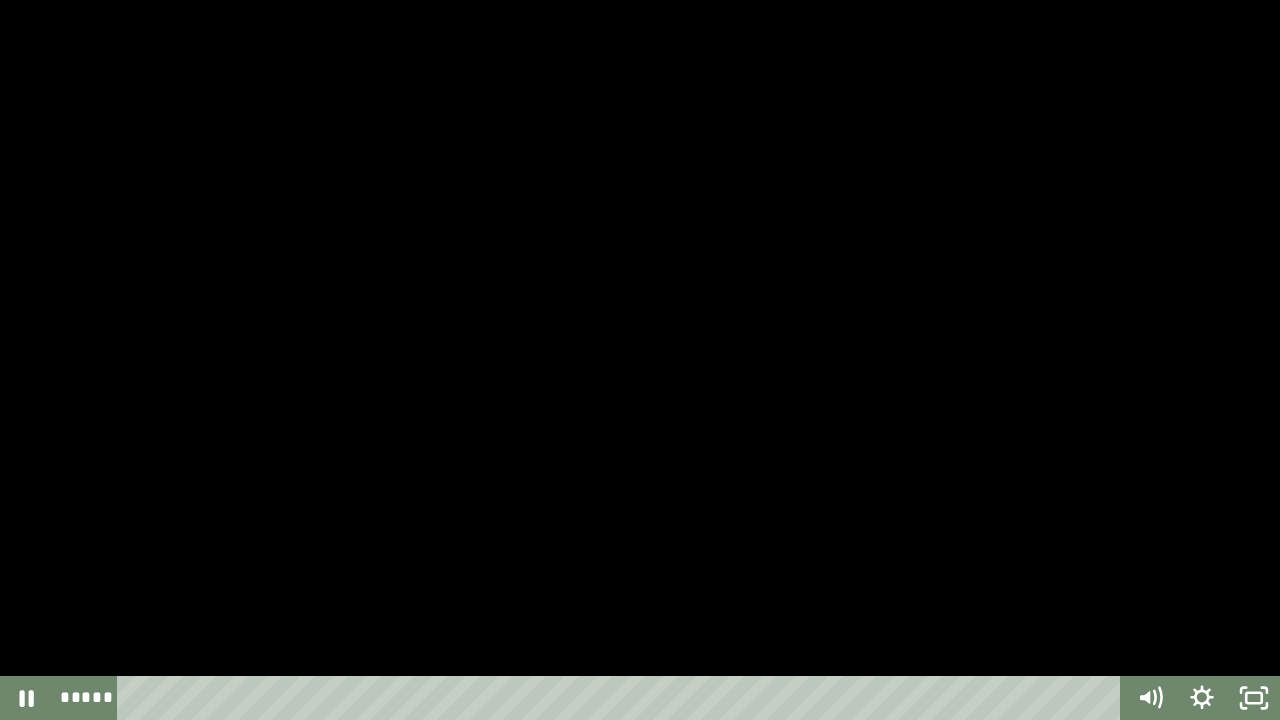 click at bounding box center [640, 360] 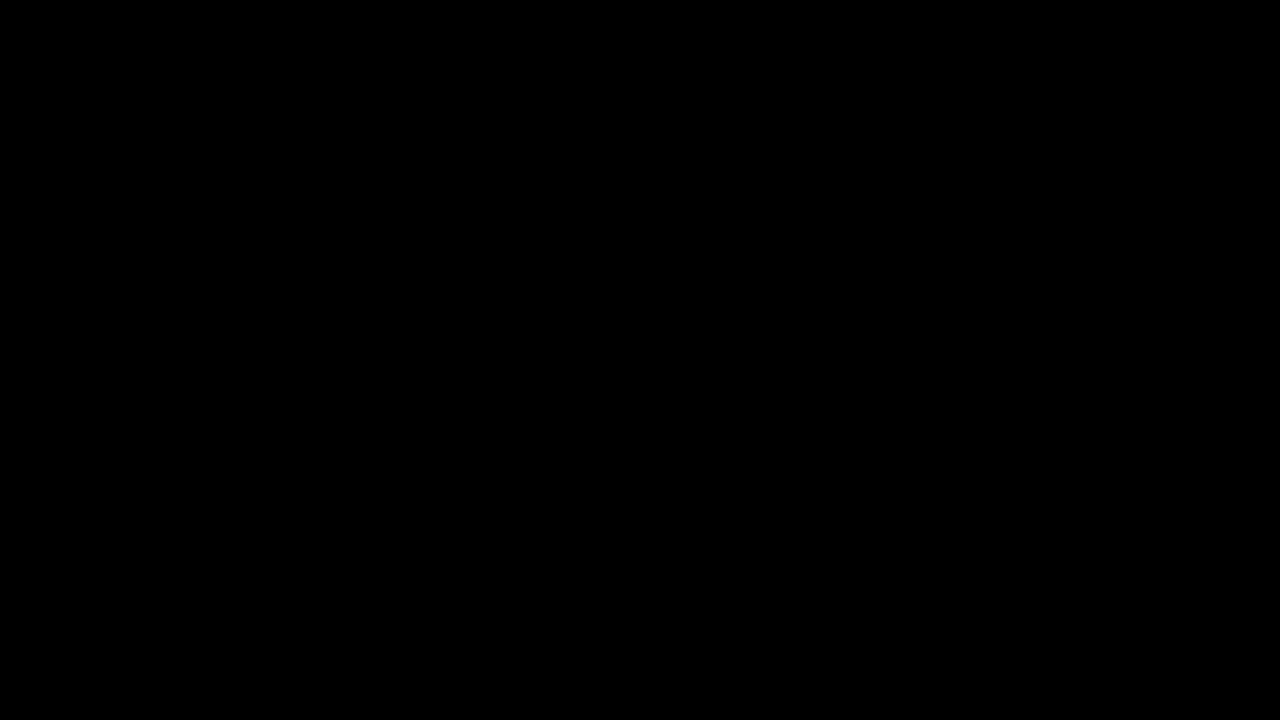 click at bounding box center (0, 0) 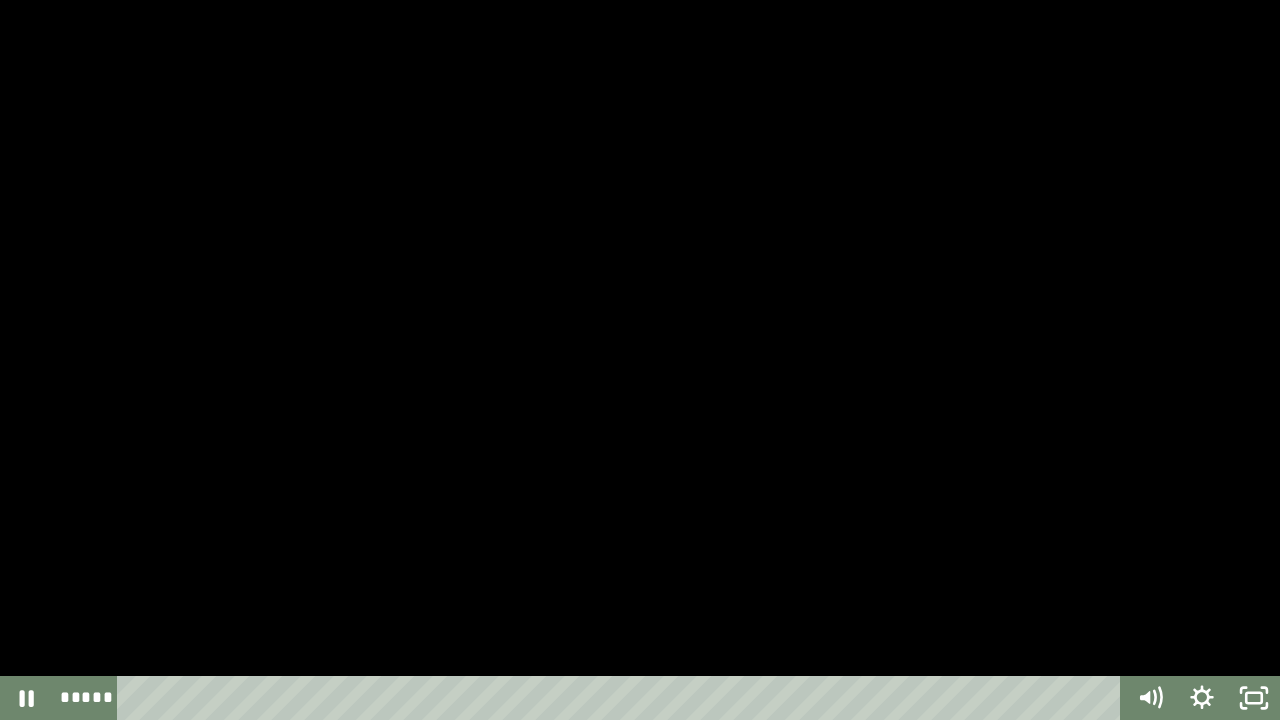click at bounding box center (640, 360) 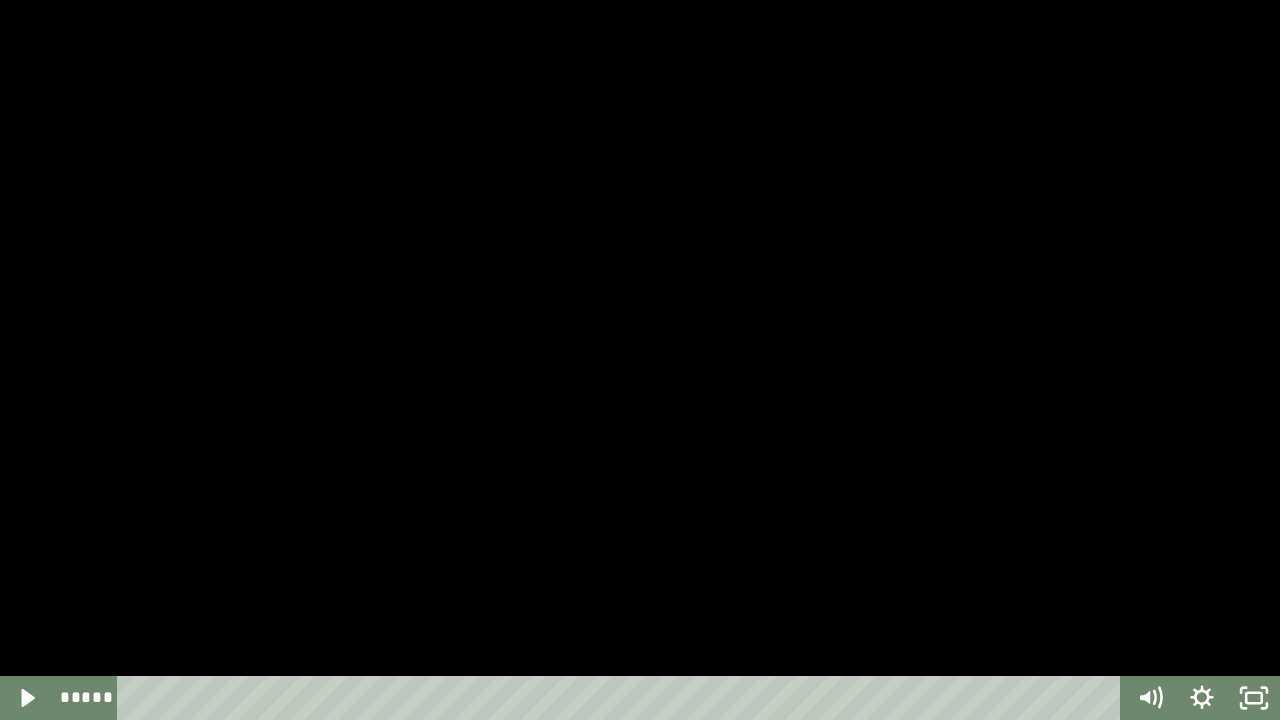 click at bounding box center [0, 0] 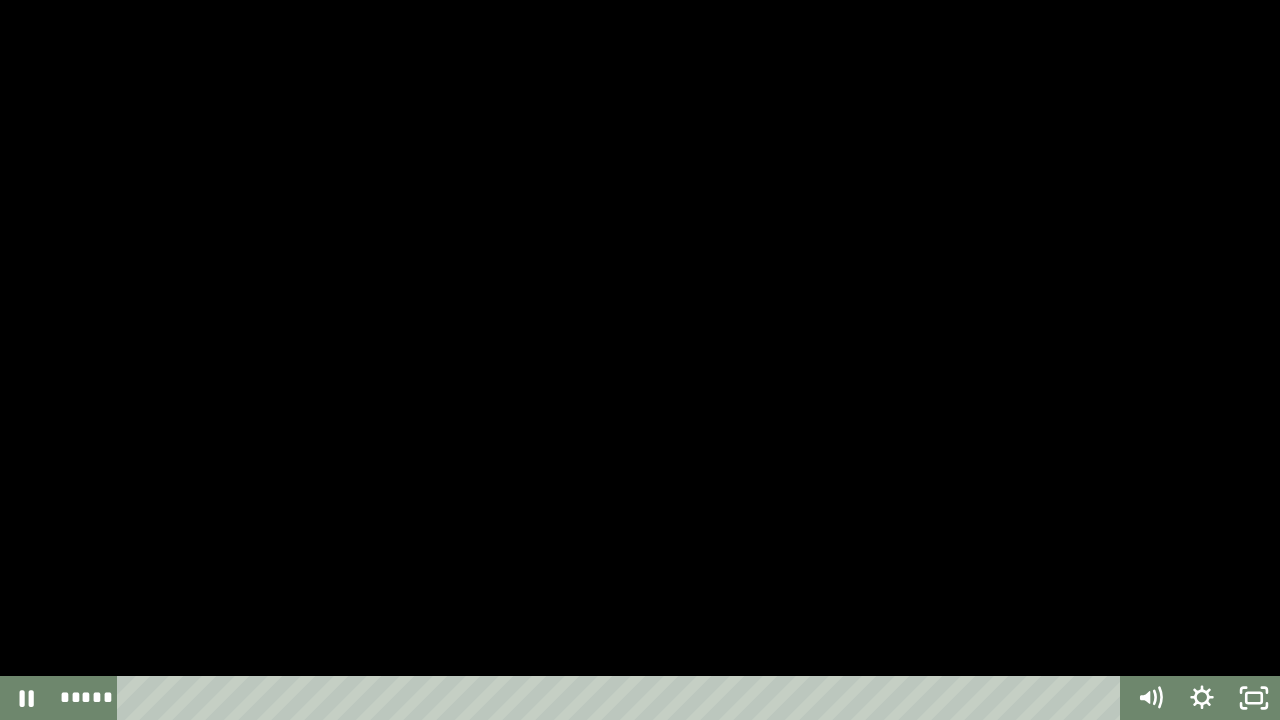 click at bounding box center (640, 360) 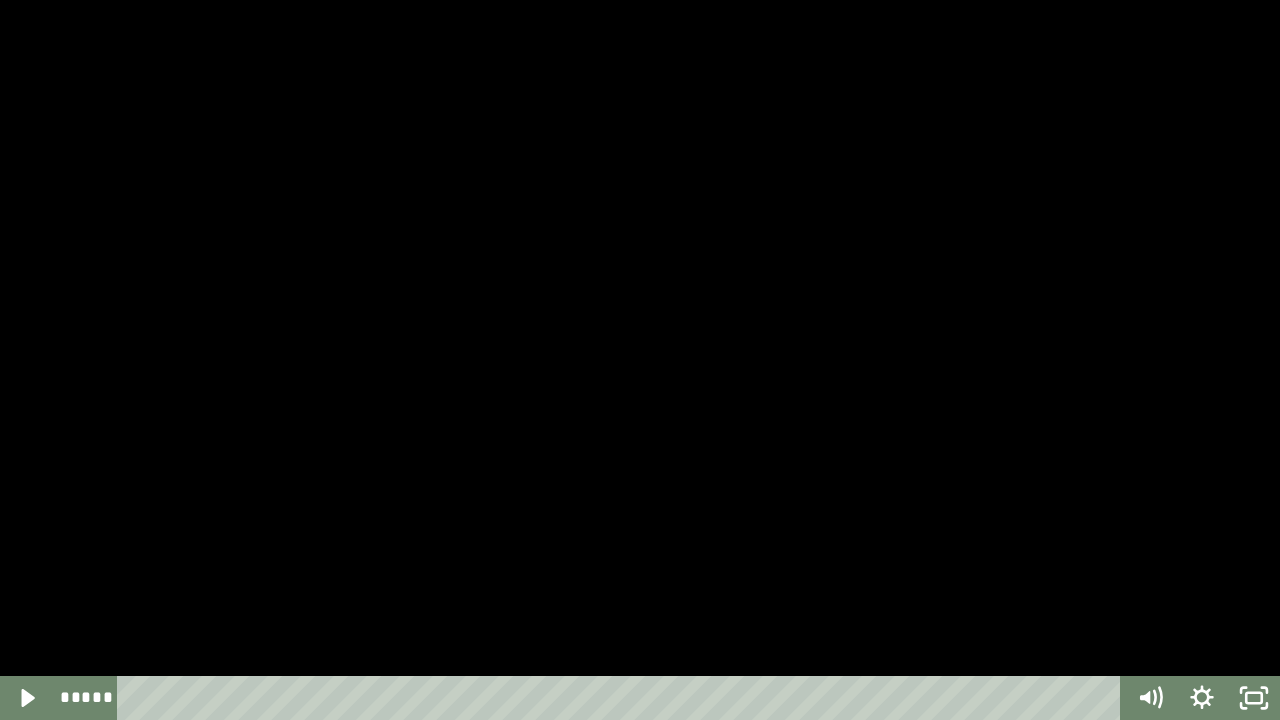 click at bounding box center [0, 0] 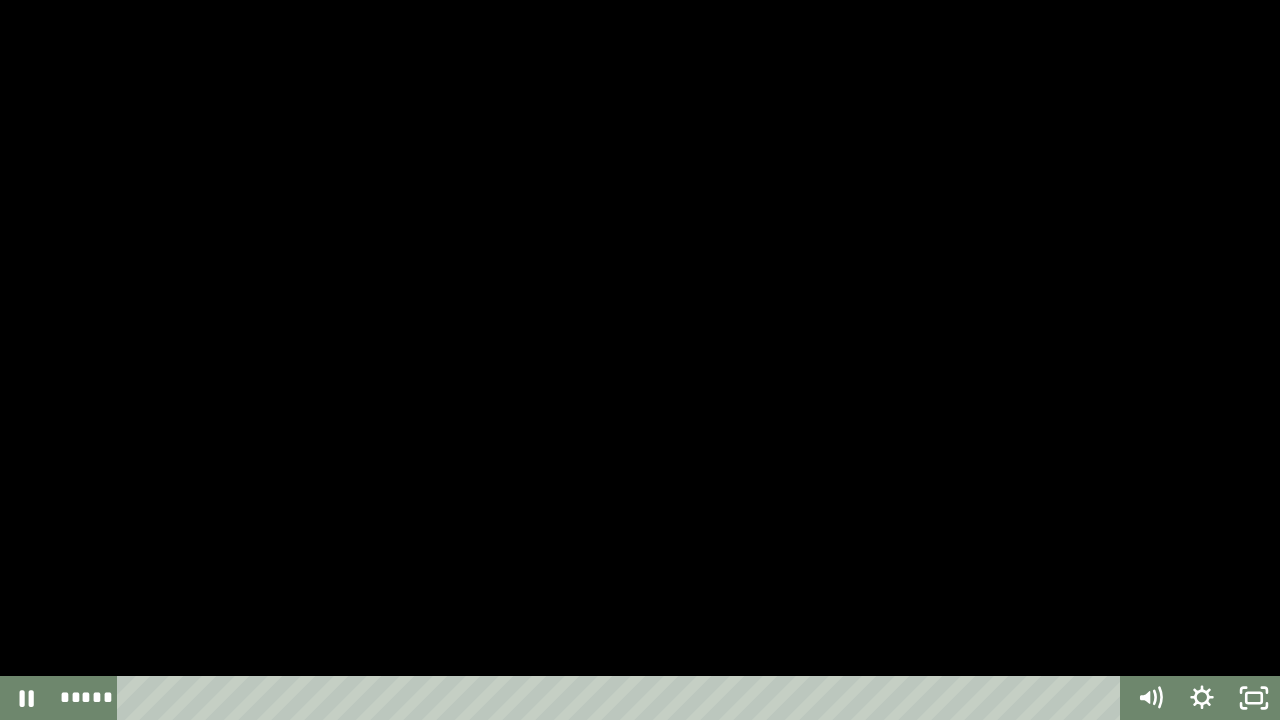 click at bounding box center (640, 360) 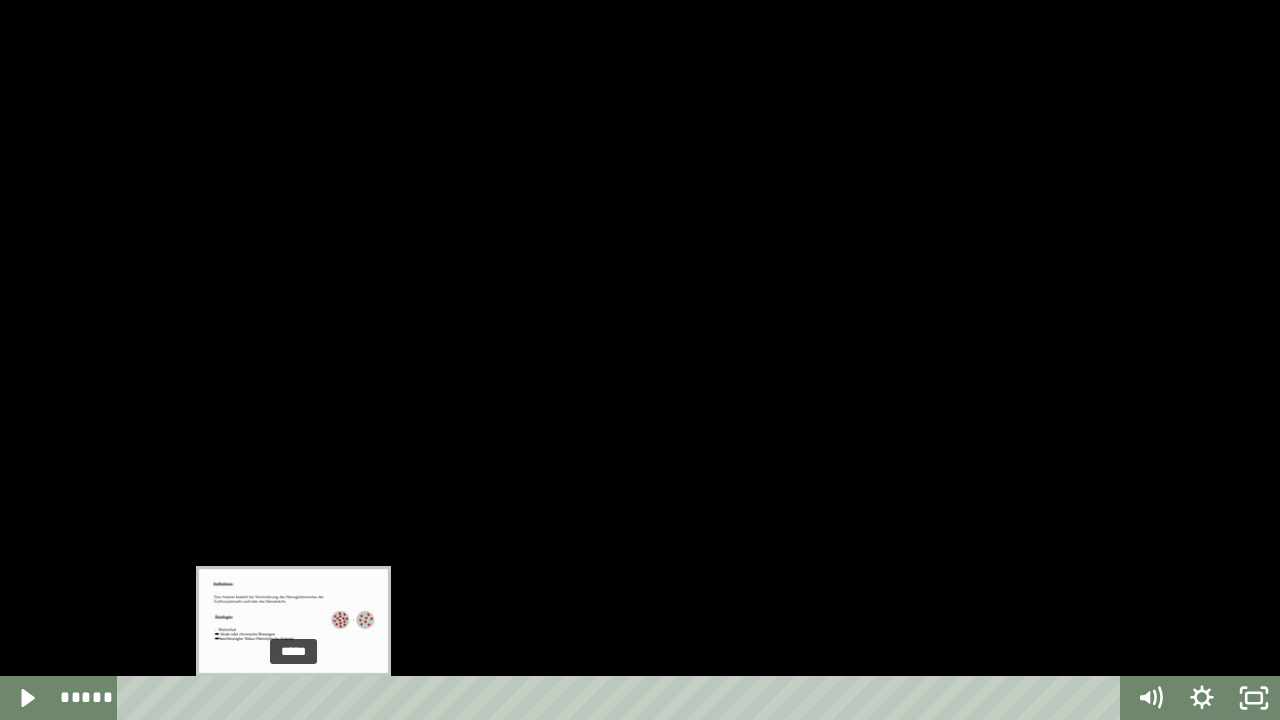 click on "*****" at bounding box center (622, 698) 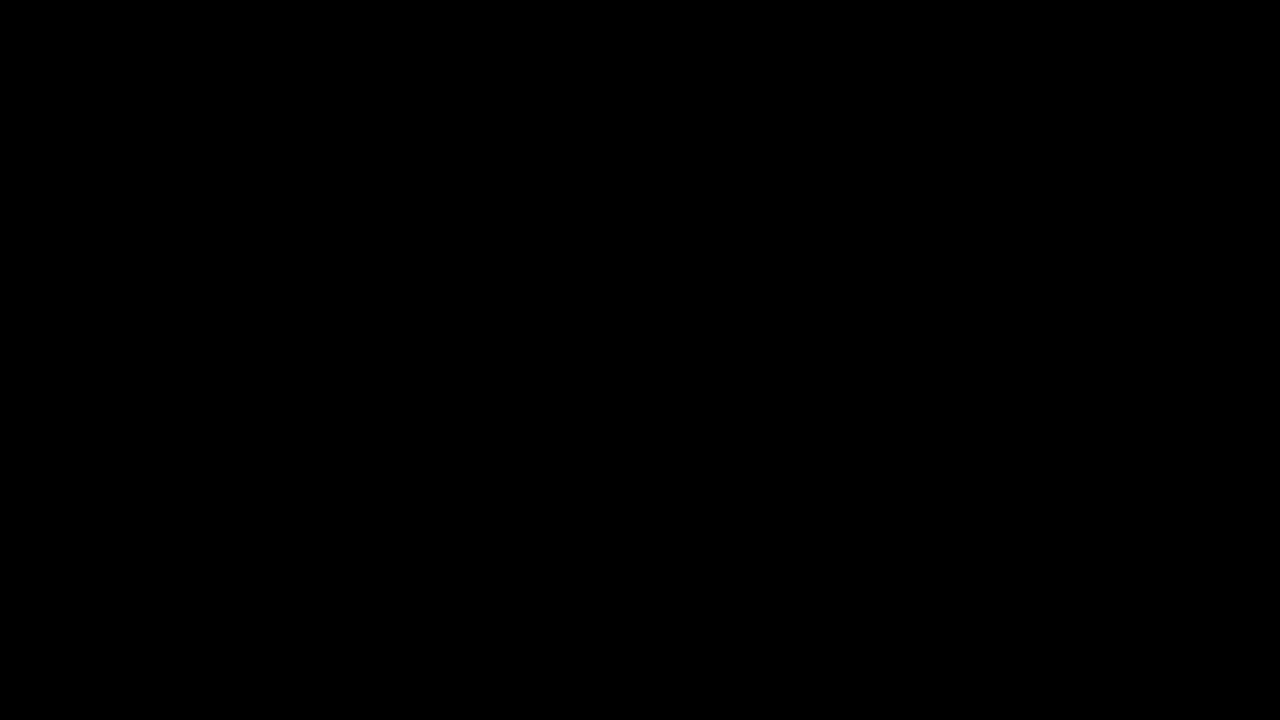 click at bounding box center (640, 360) 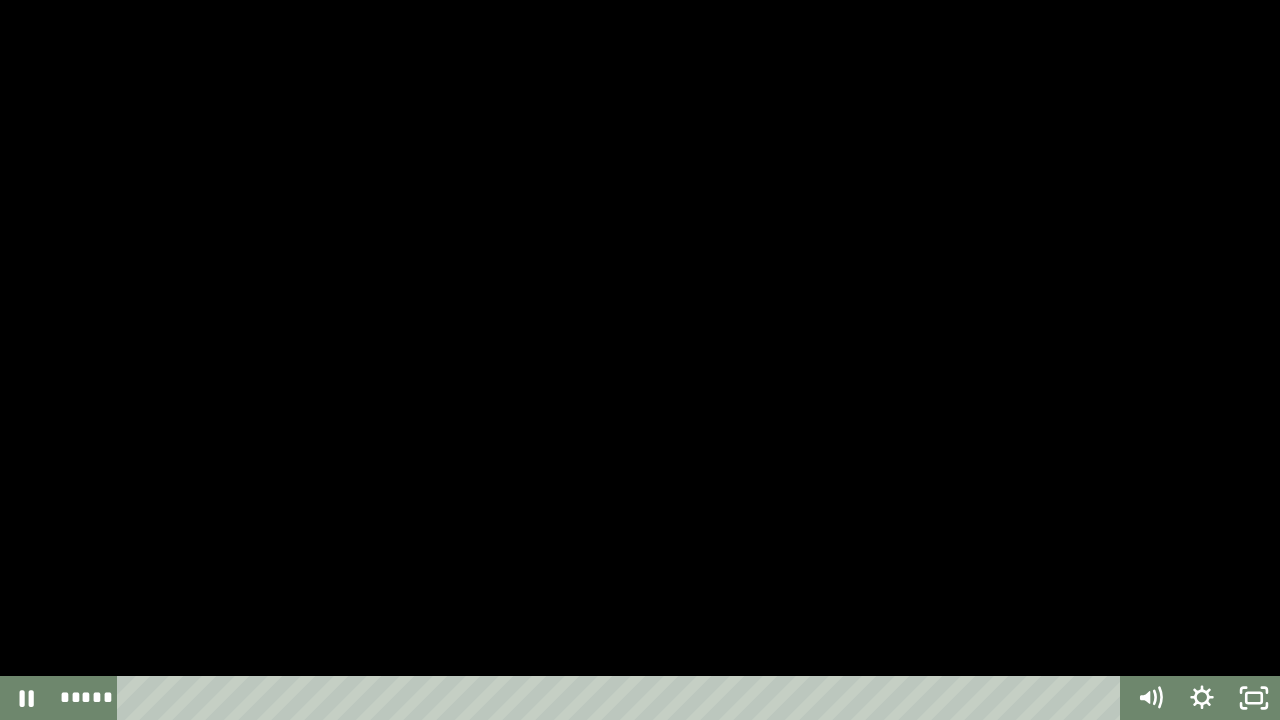 click at bounding box center (640, 360) 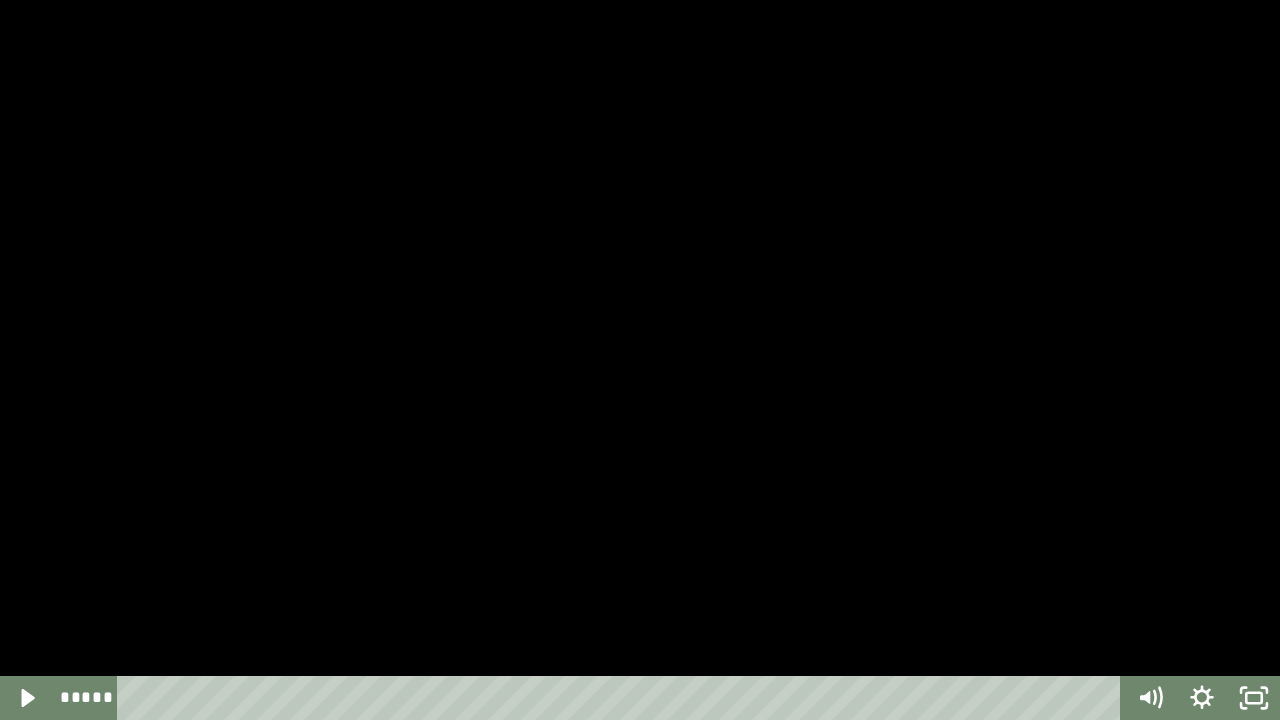 click at bounding box center [640, 360] 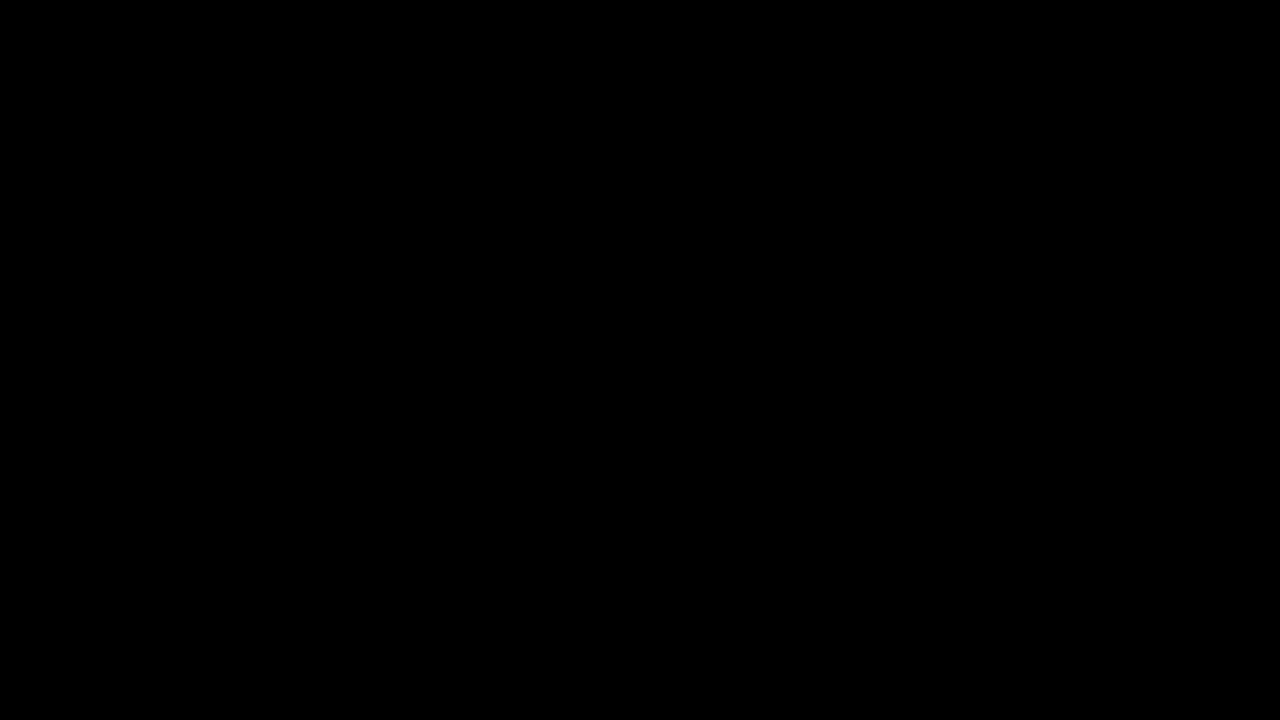 click at bounding box center [640, 360] 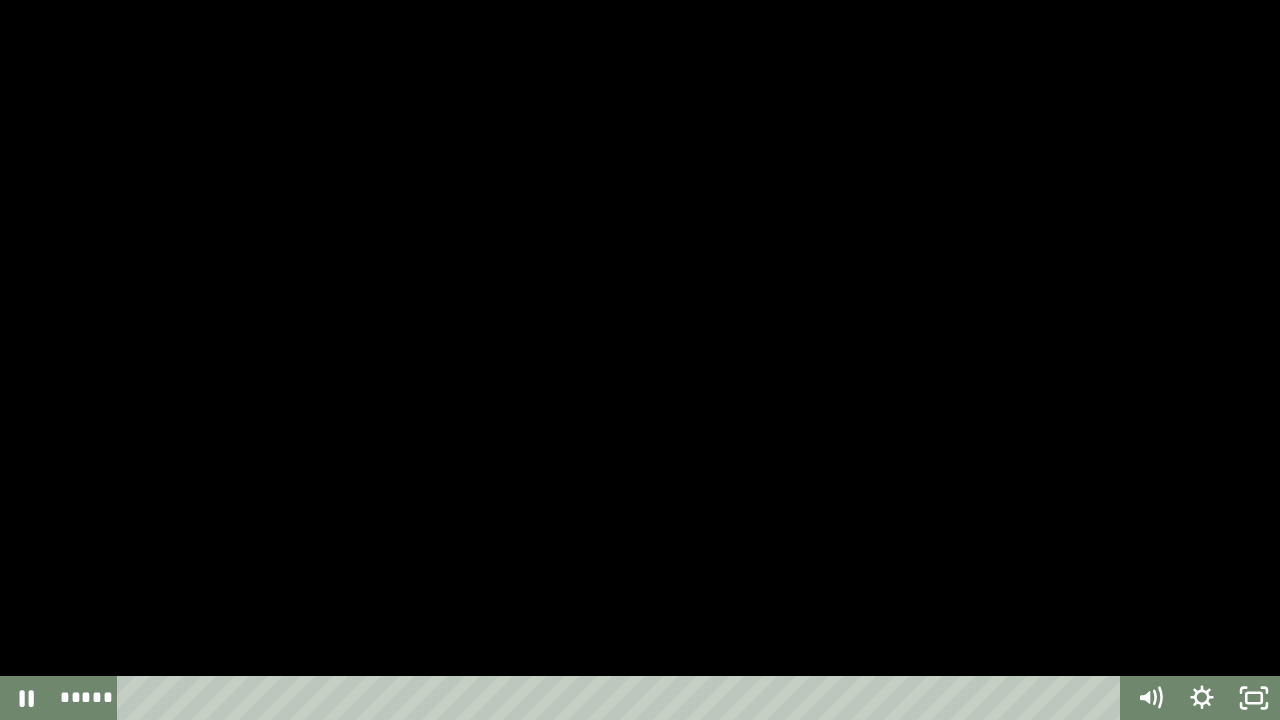 click at bounding box center [640, 360] 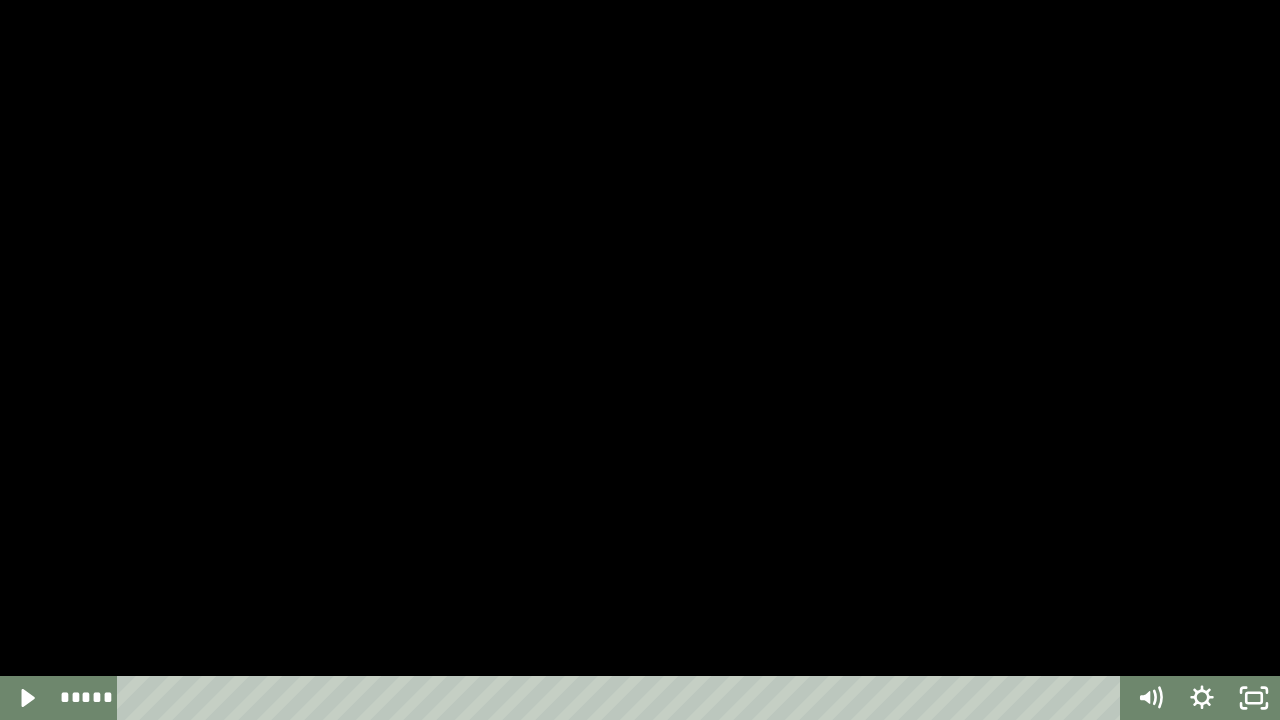 click at bounding box center (0, 0) 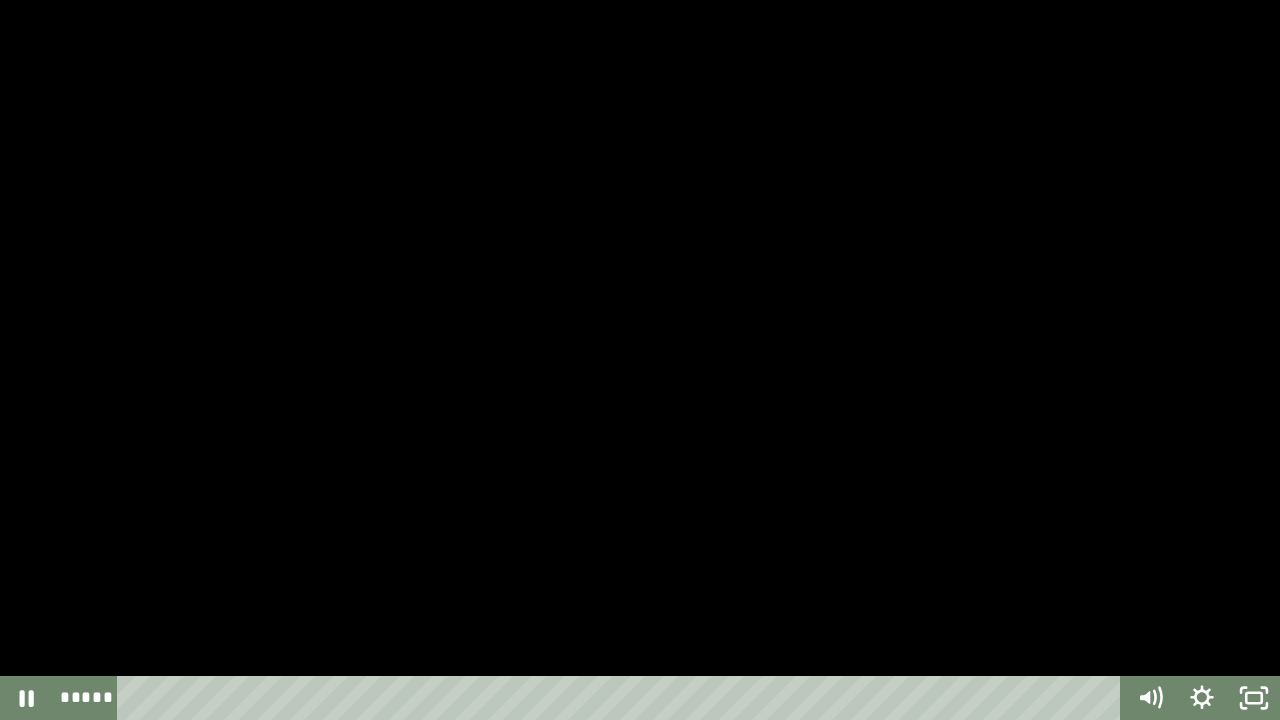 click at bounding box center [640, 360] 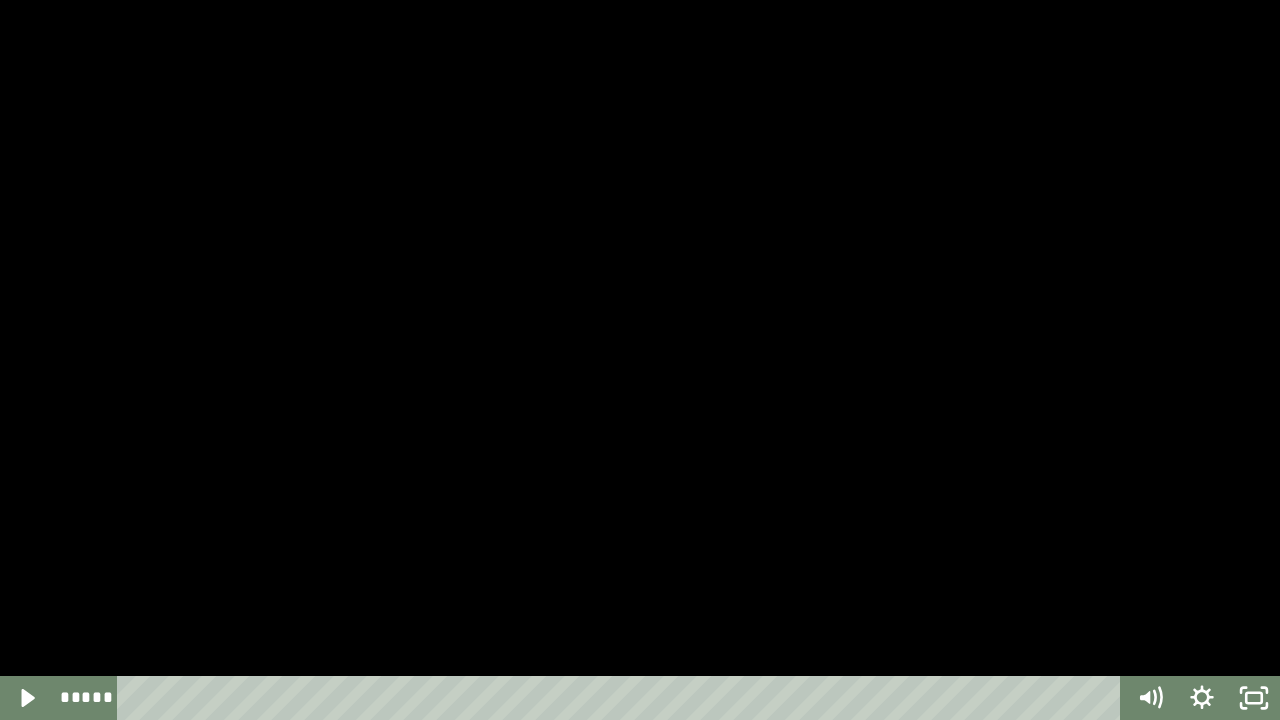 click at bounding box center (0, 0) 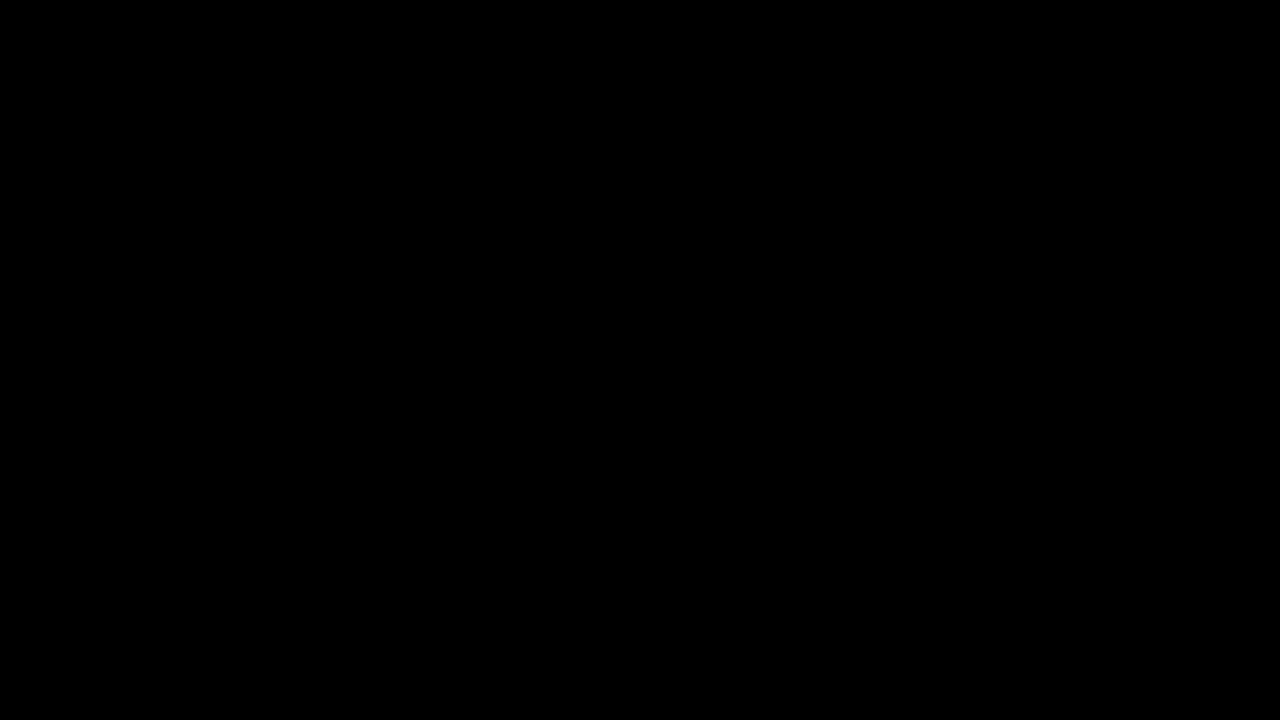 click at bounding box center [0, 0] 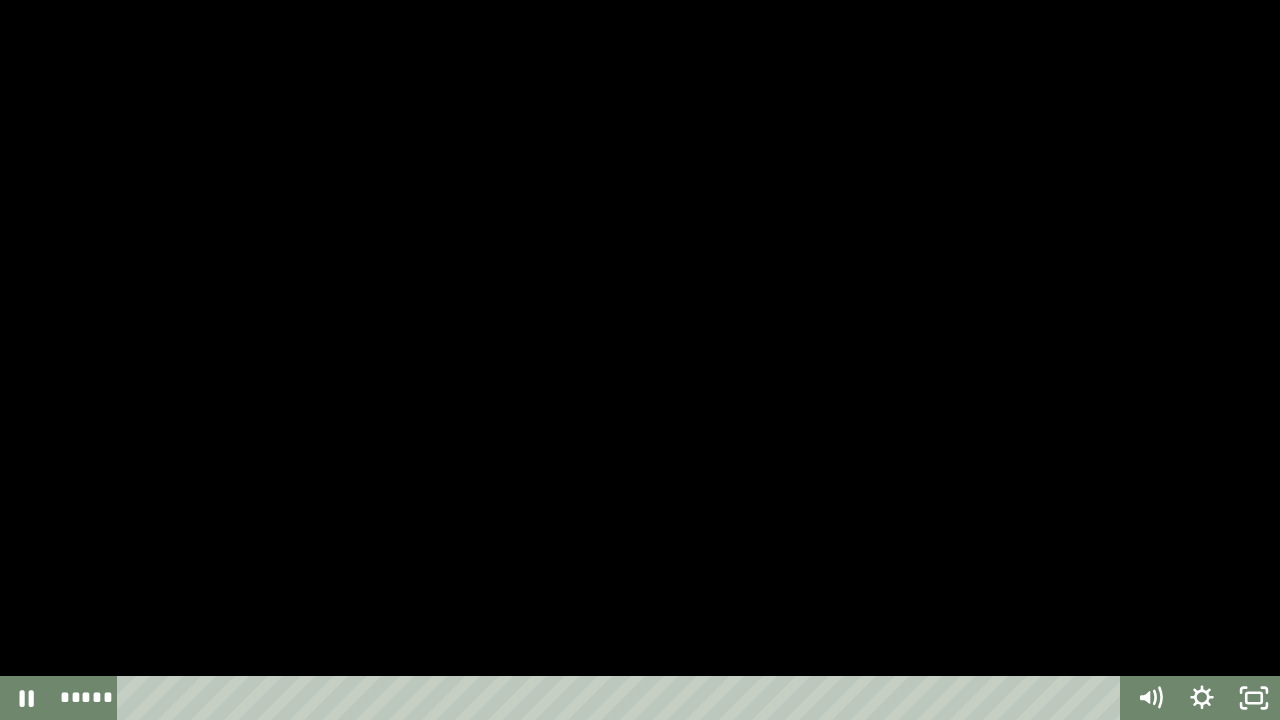 click at bounding box center [640, 360] 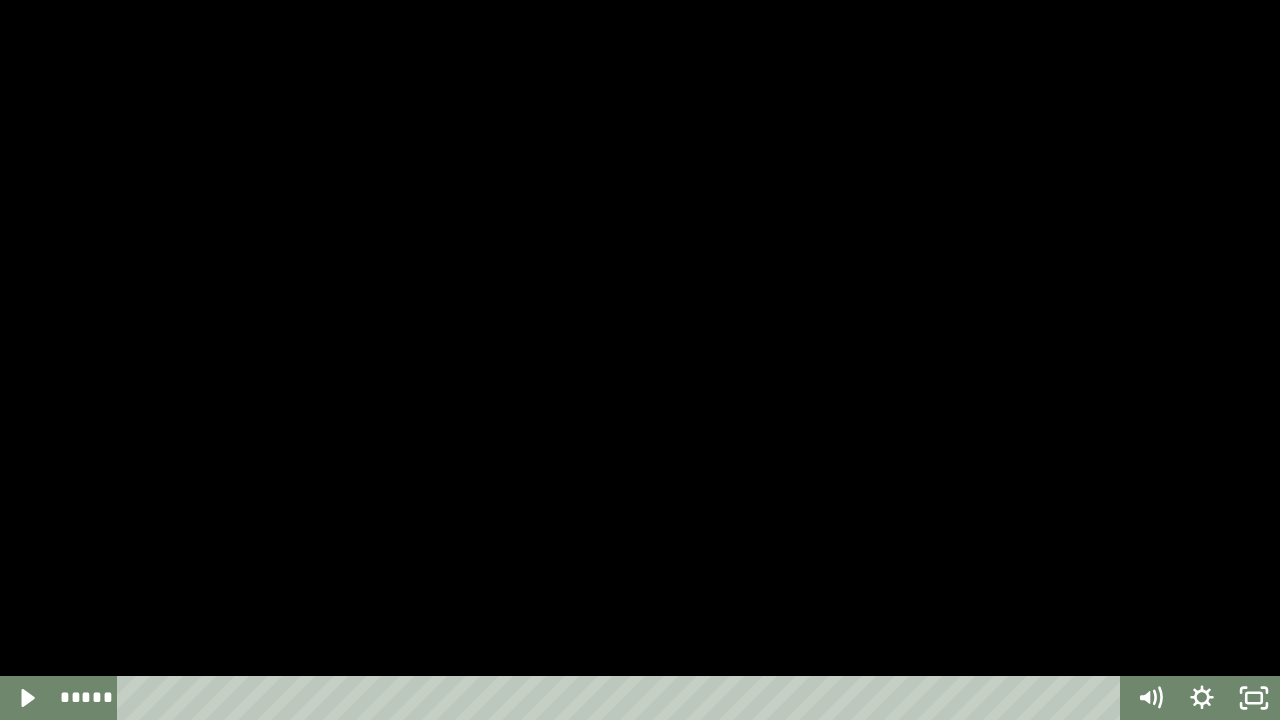 click at bounding box center [640, 360] 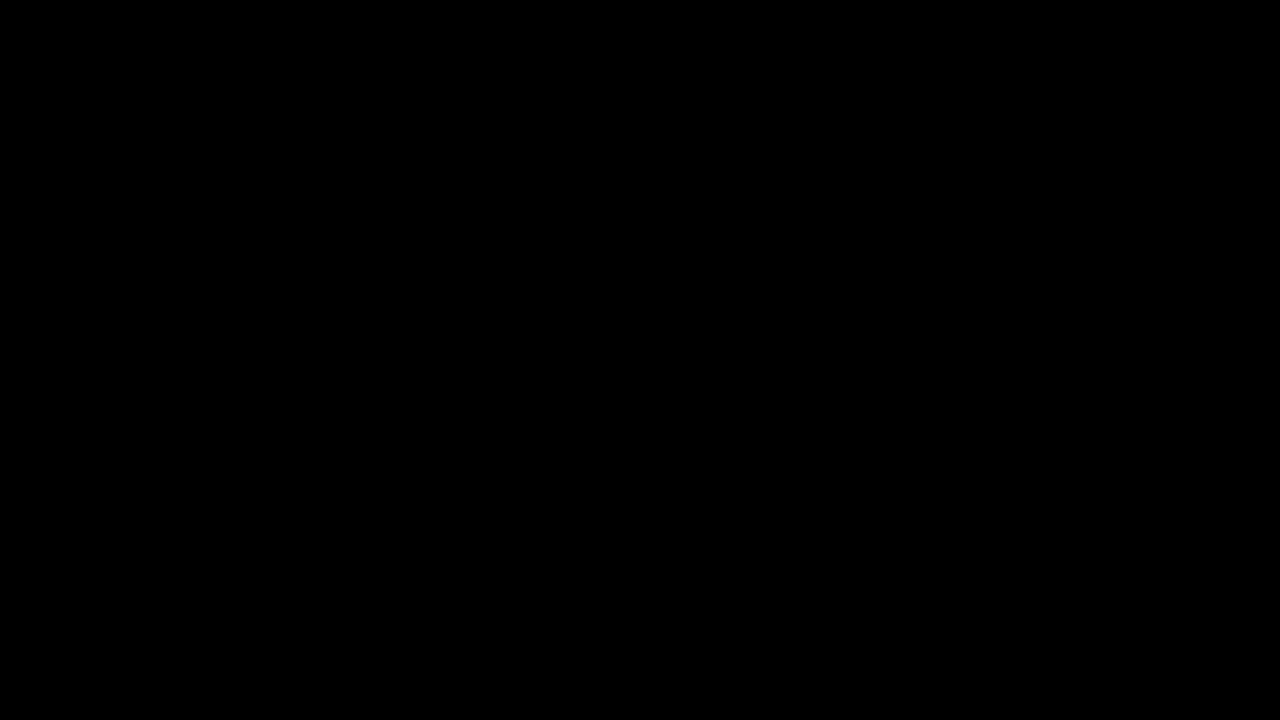 click at bounding box center (640, 360) 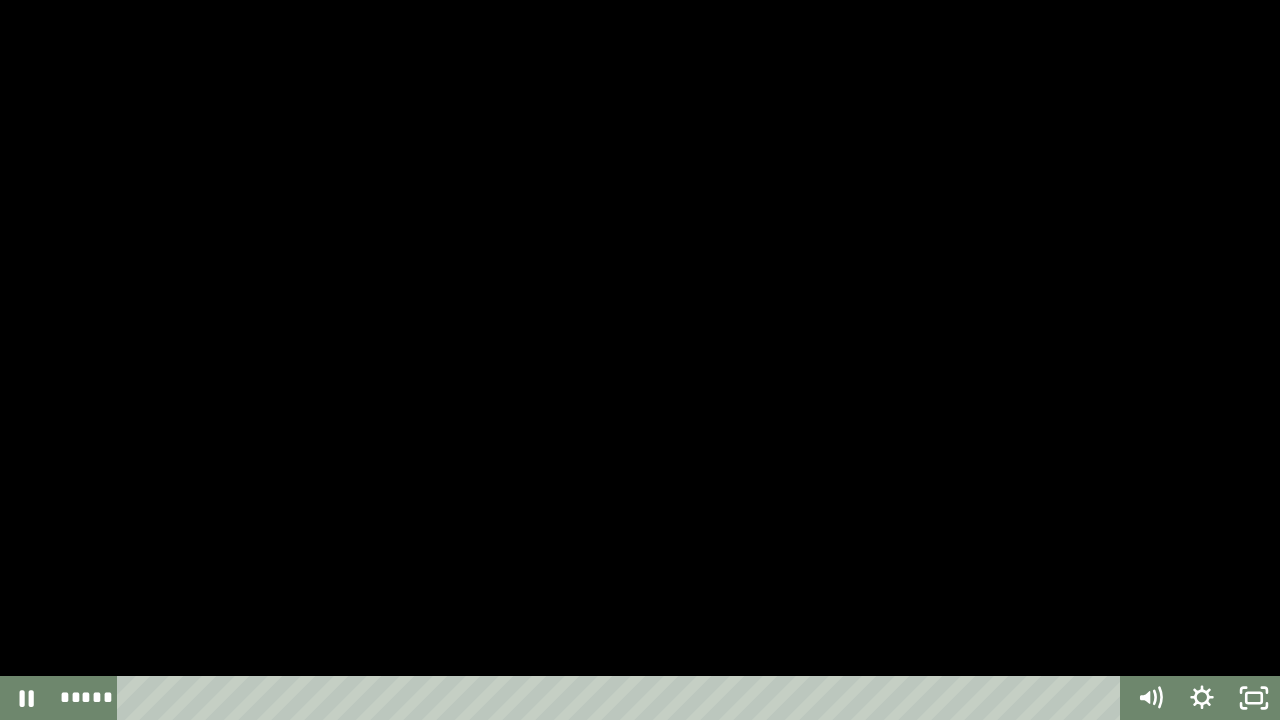click at bounding box center [640, 360] 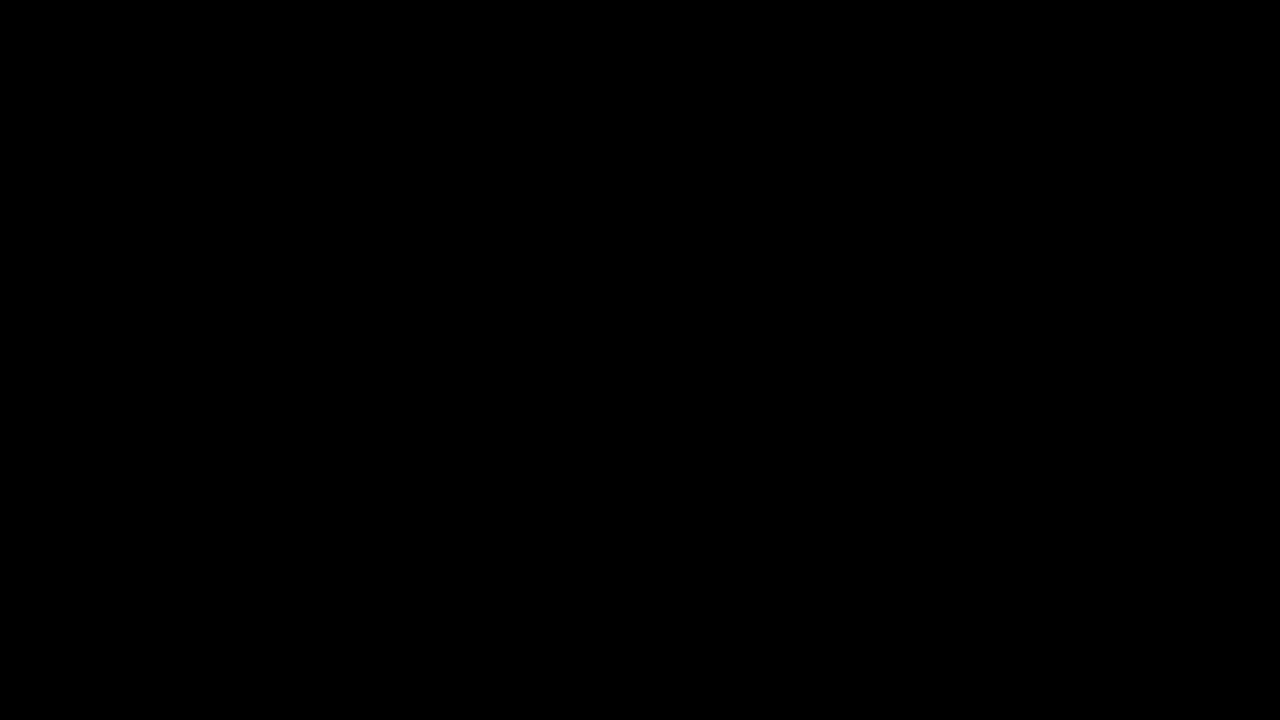click at bounding box center (640, 360) 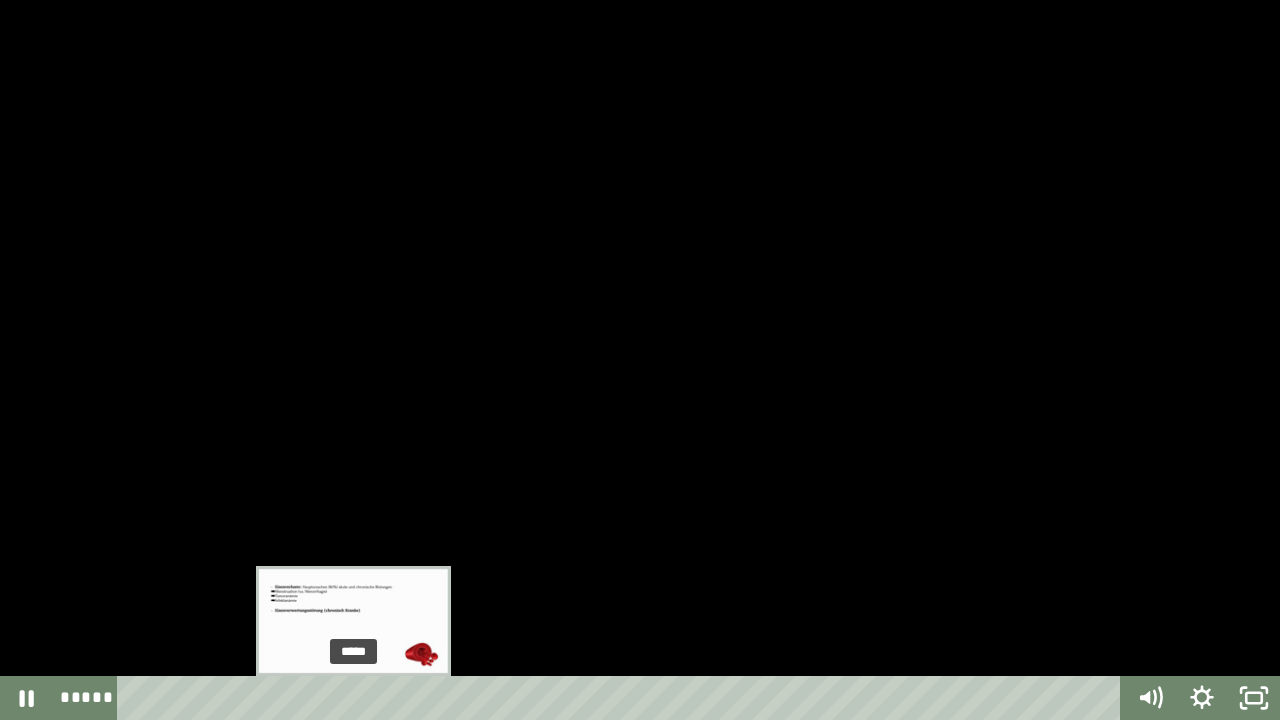 click at bounding box center (353, 698) 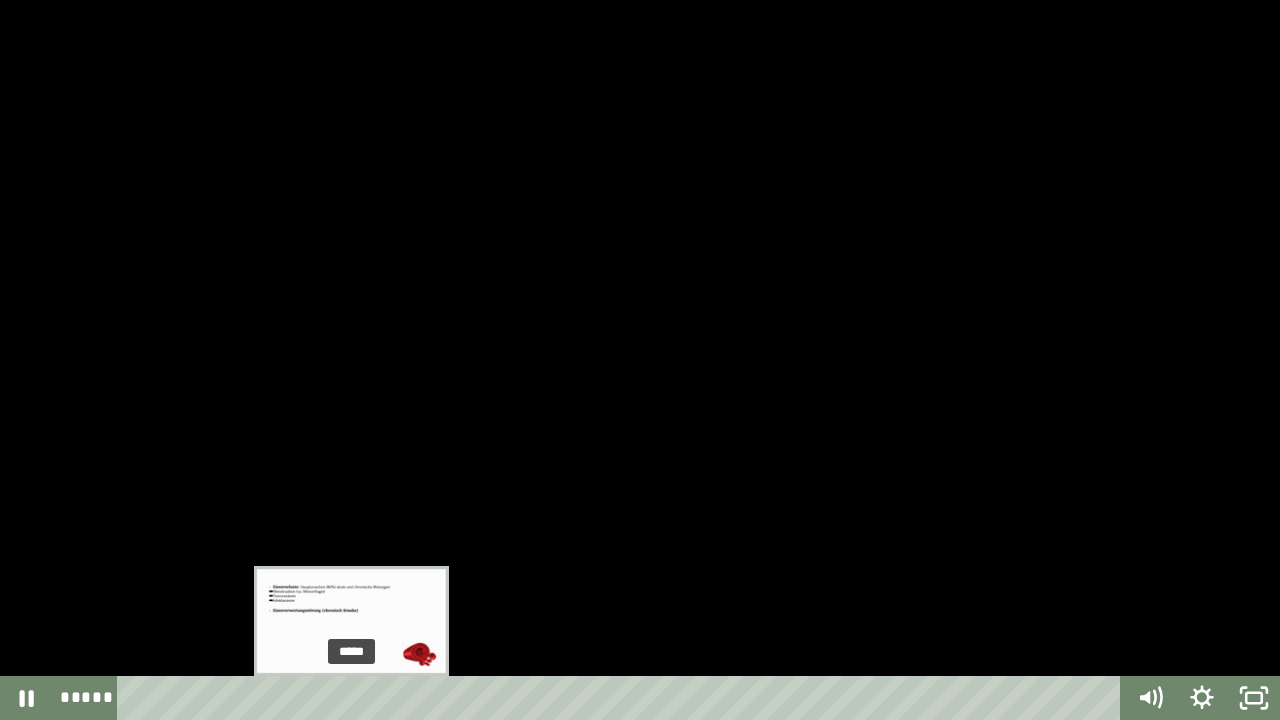 click at bounding box center (353, 698) 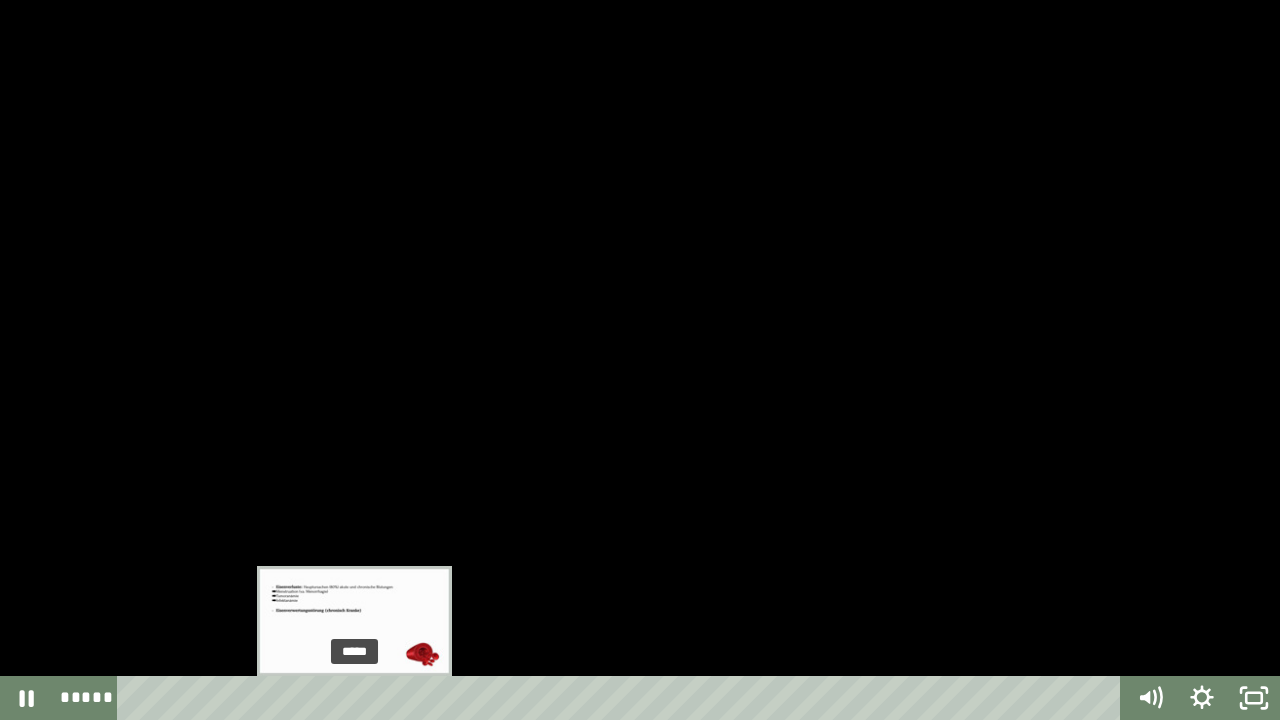 click at bounding box center [354, 698] 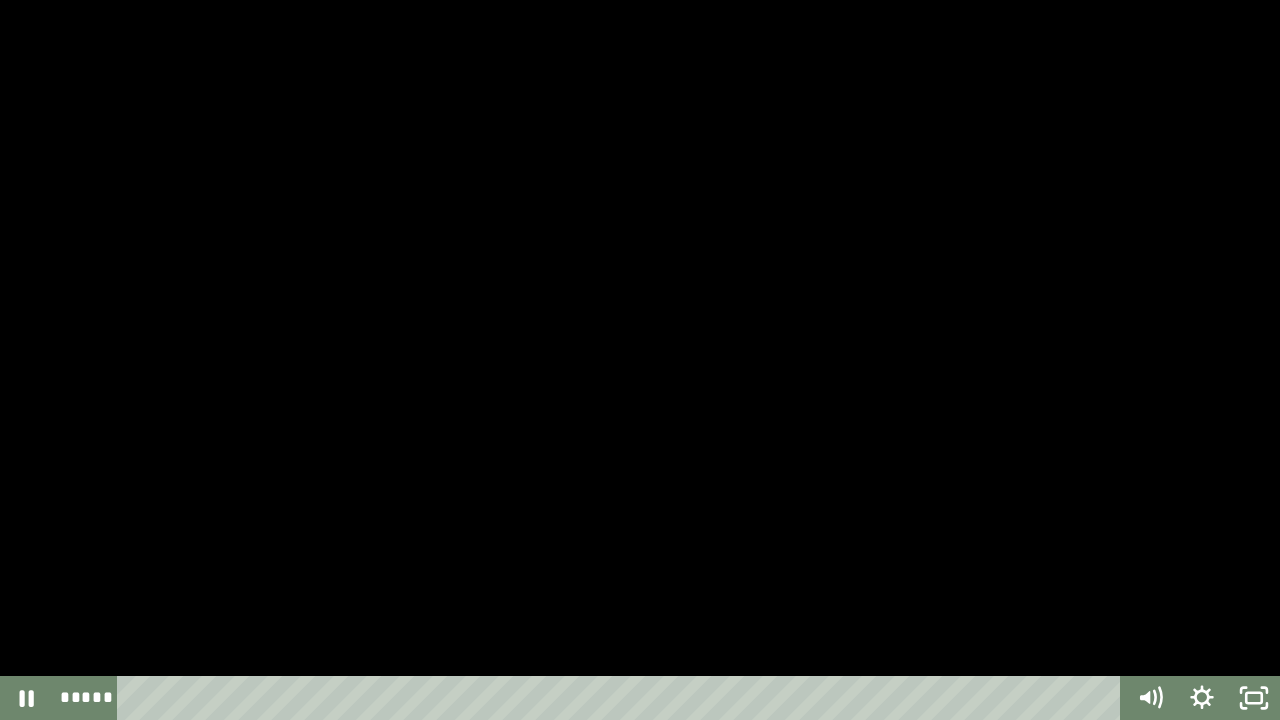 click at bounding box center [640, 360] 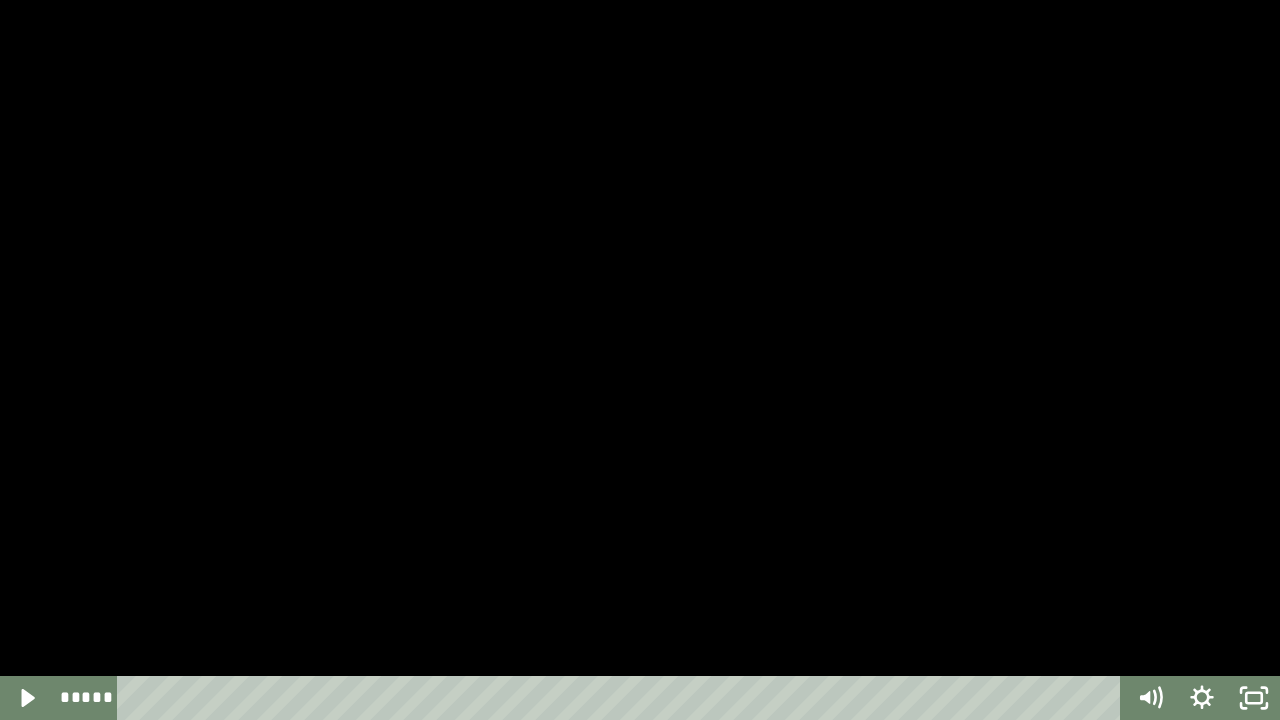 click at bounding box center (0, 0) 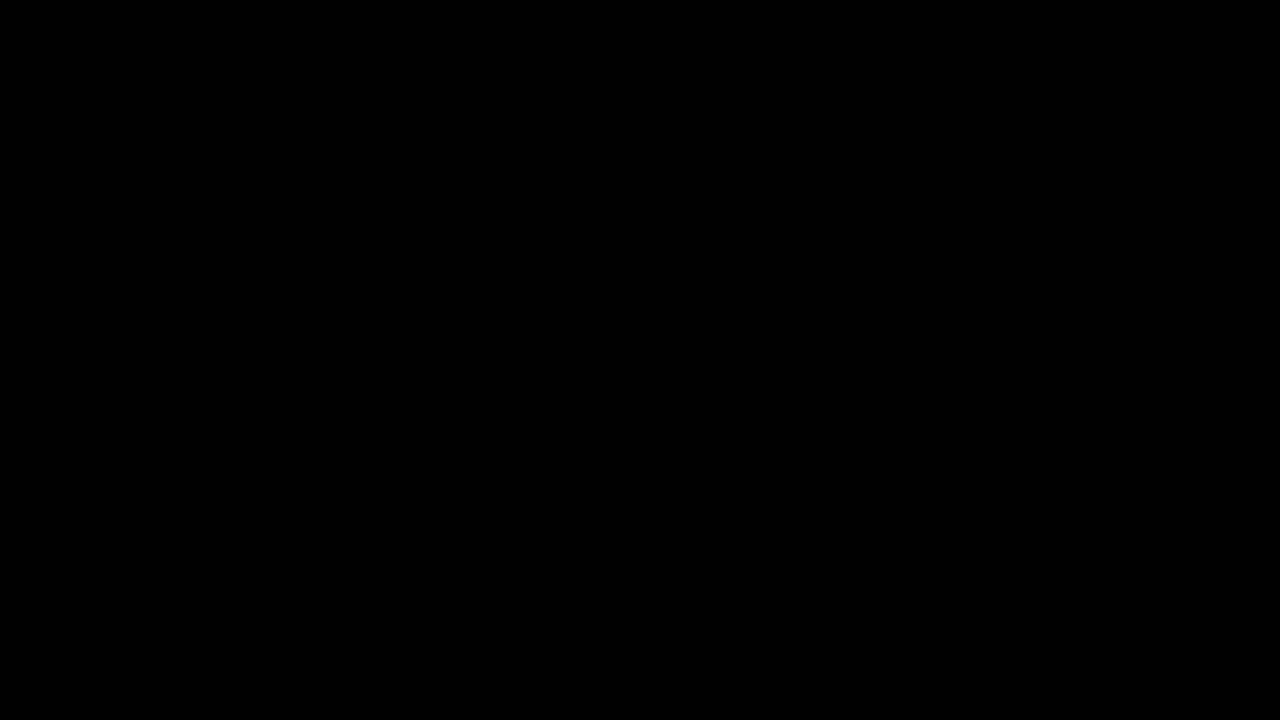 click at bounding box center (640, 360) 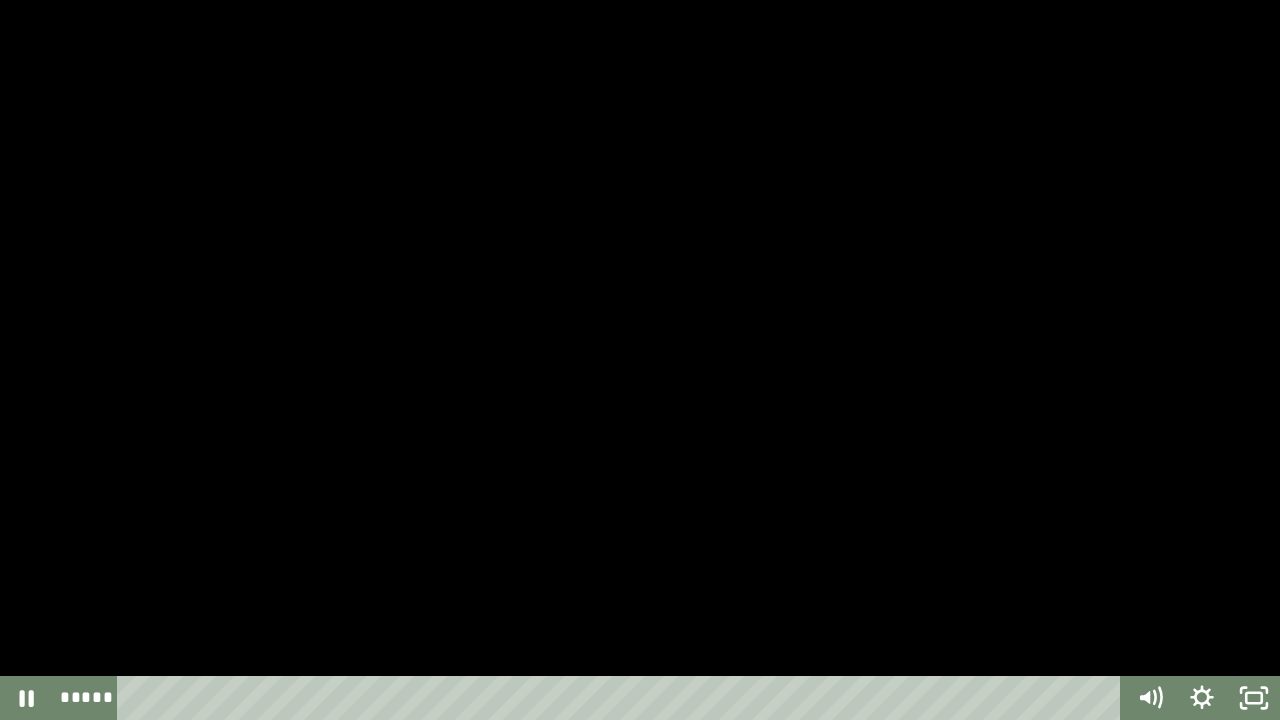 click at bounding box center (640, 360) 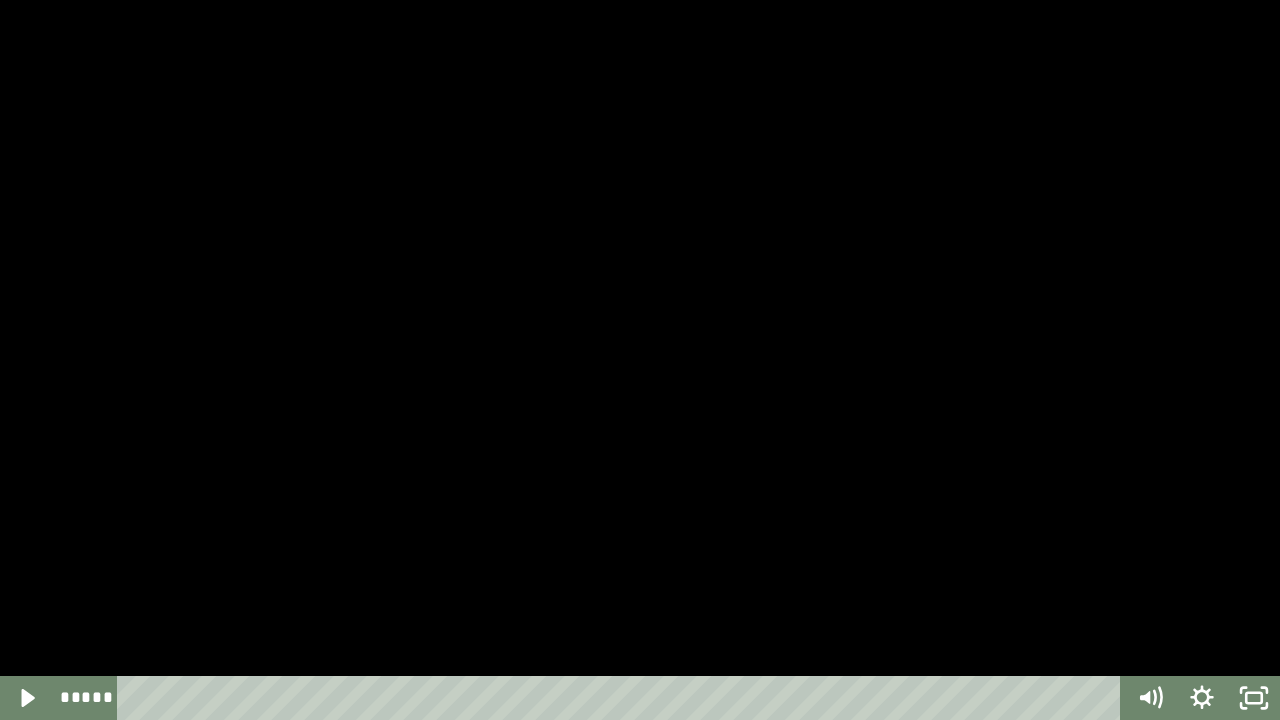 click at bounding box center [0, 0] 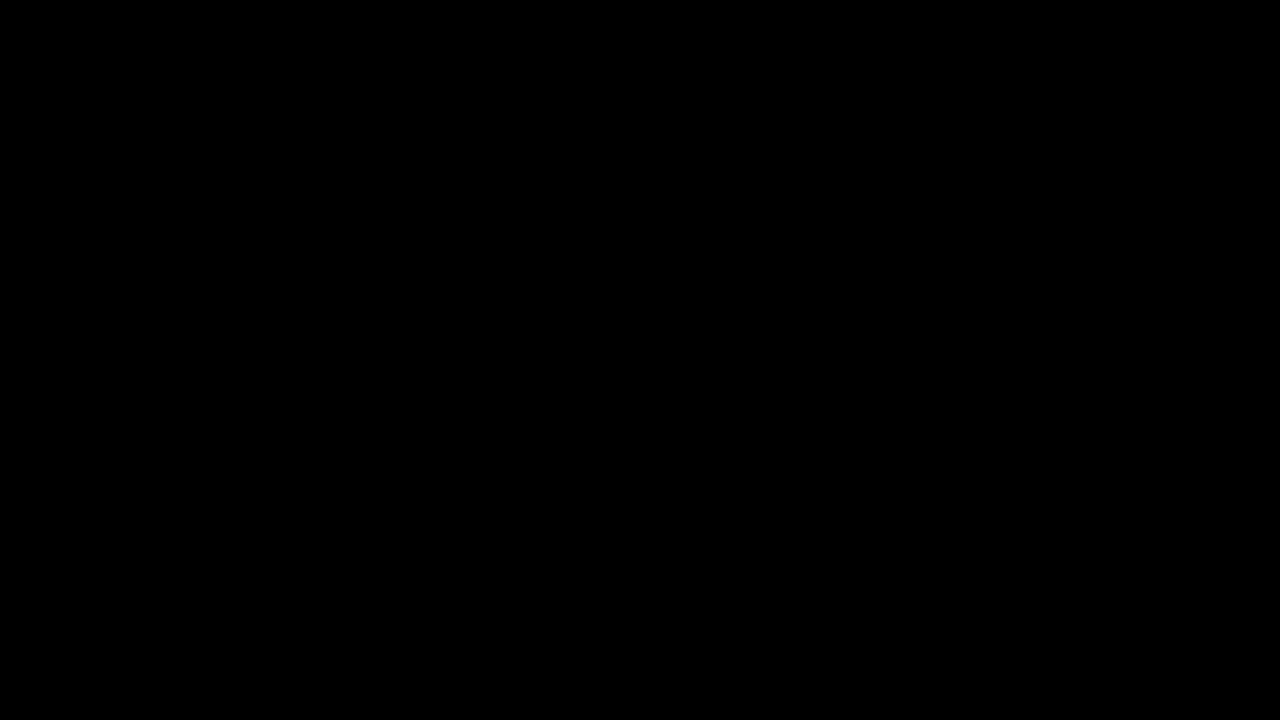 click at bounding box center (640, 360) 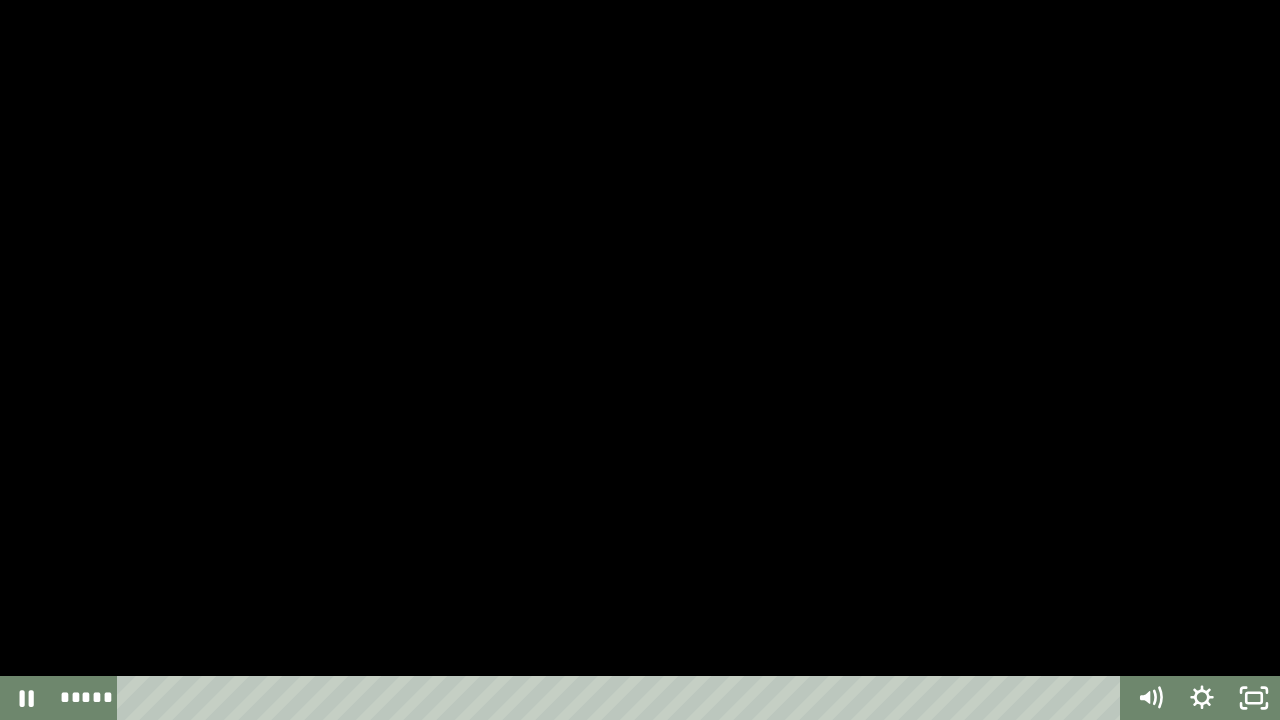 click at bounding box center (640, 360) 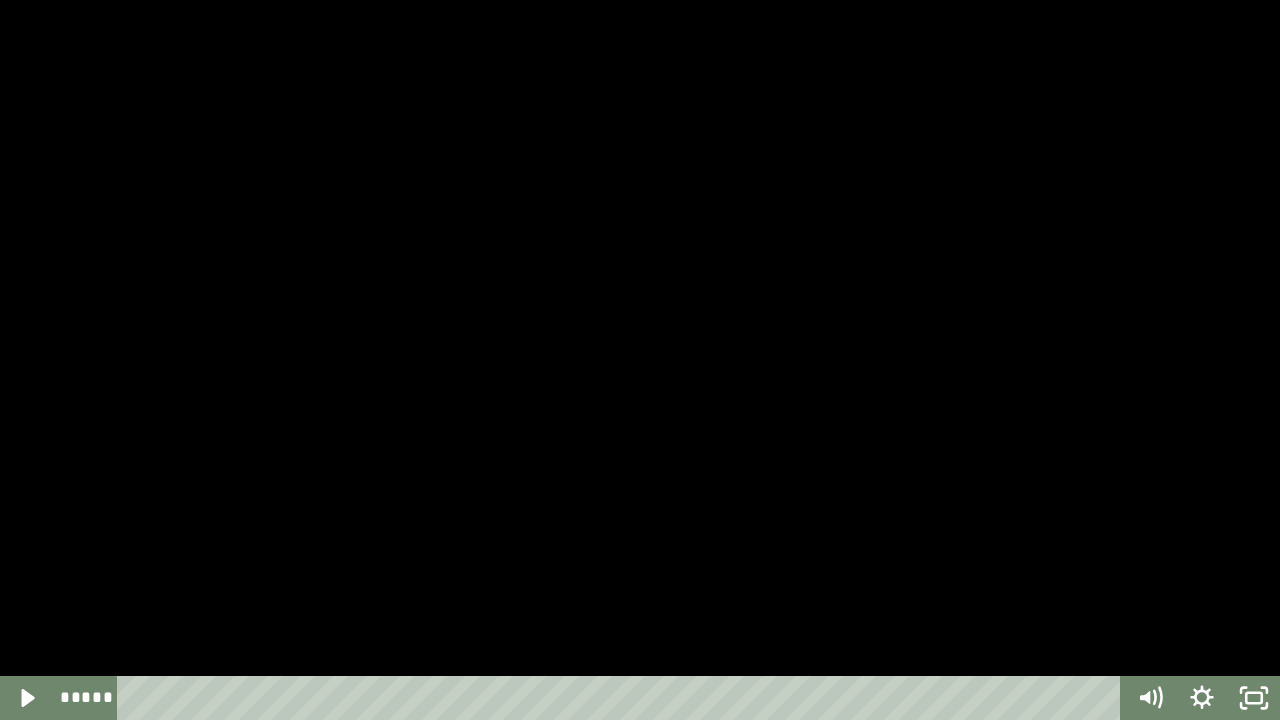 click at bounding box center (0, 0) 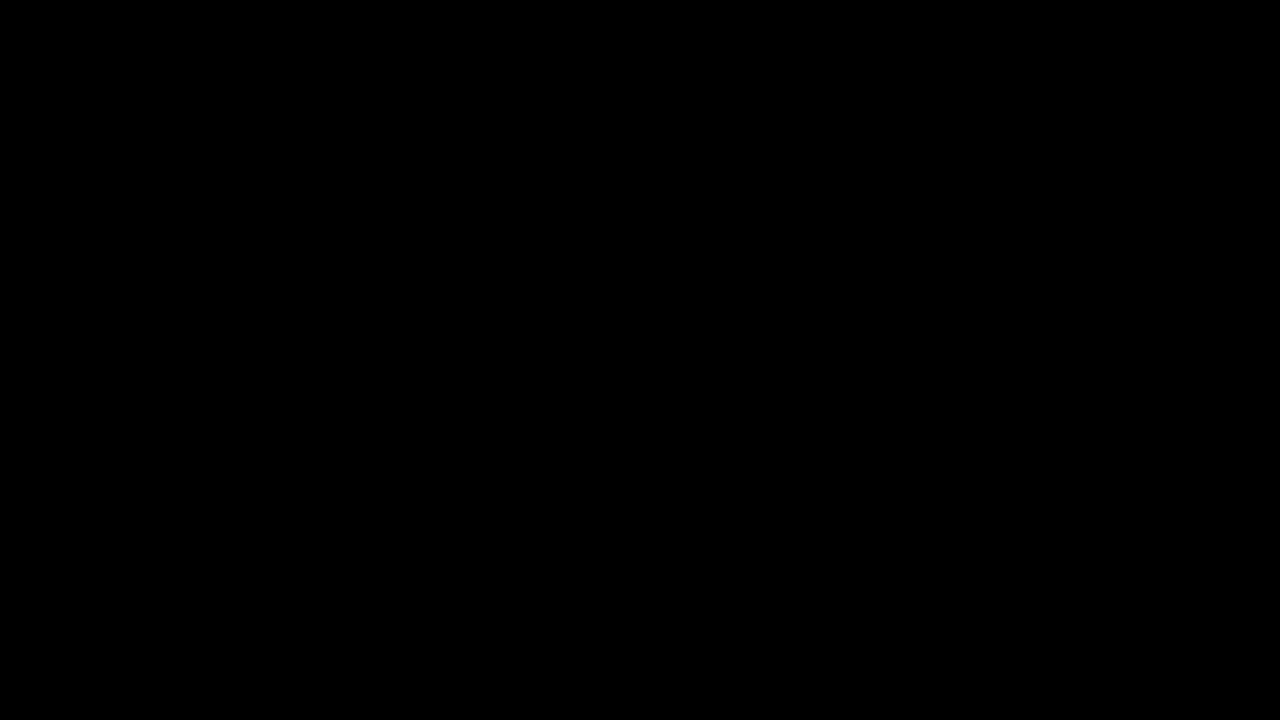 click at bounding box center [0, 0] 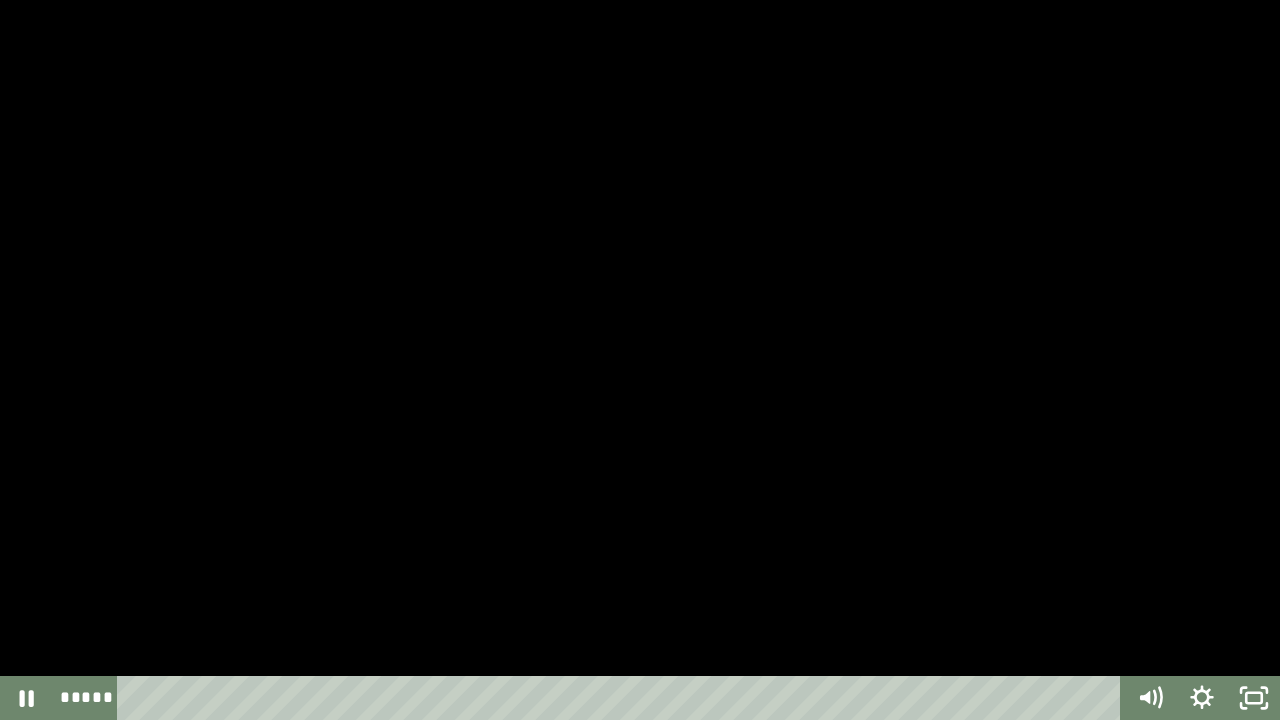 click at bounding box center [640, 360] 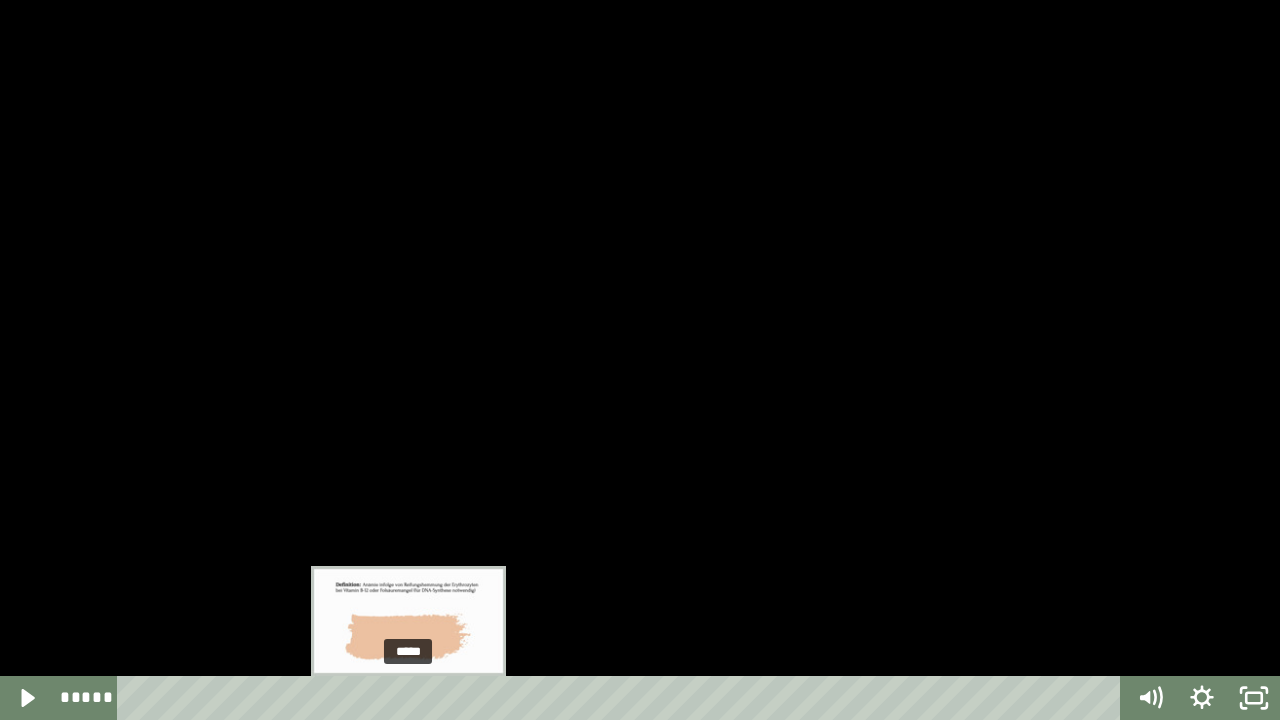 click at bounding box center [413, 698] 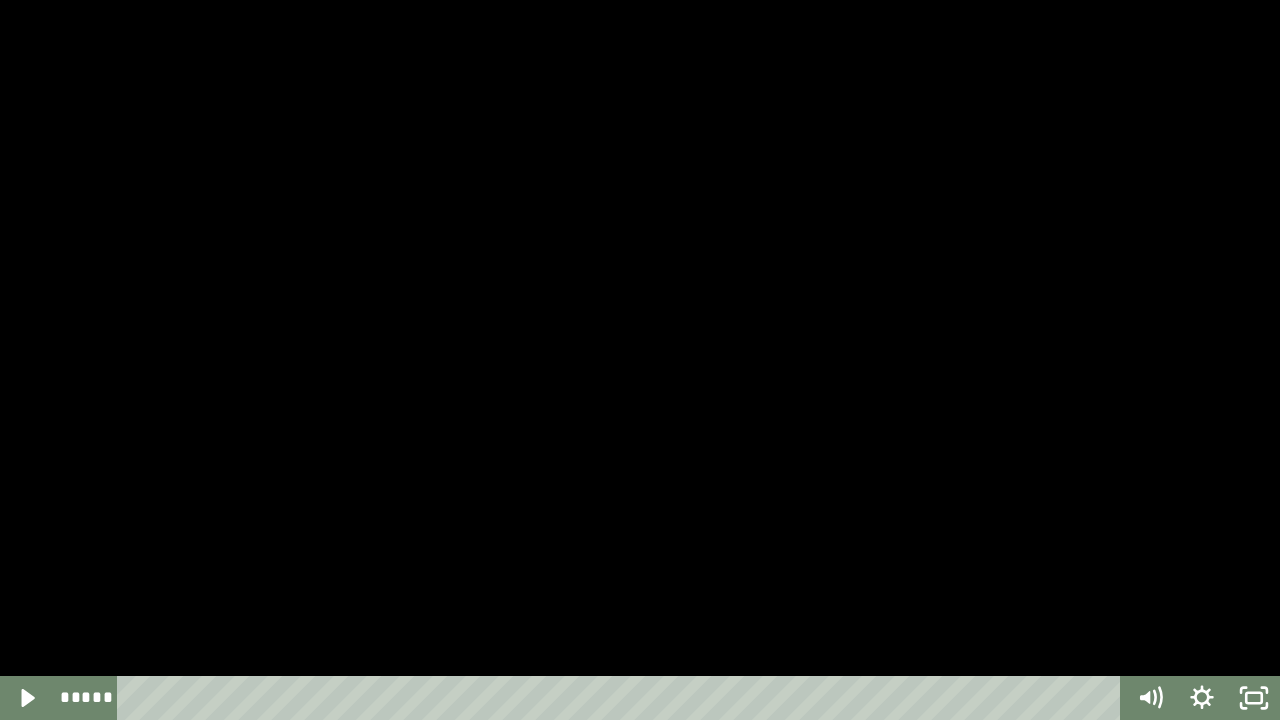 click at bounding box center [640, 360] 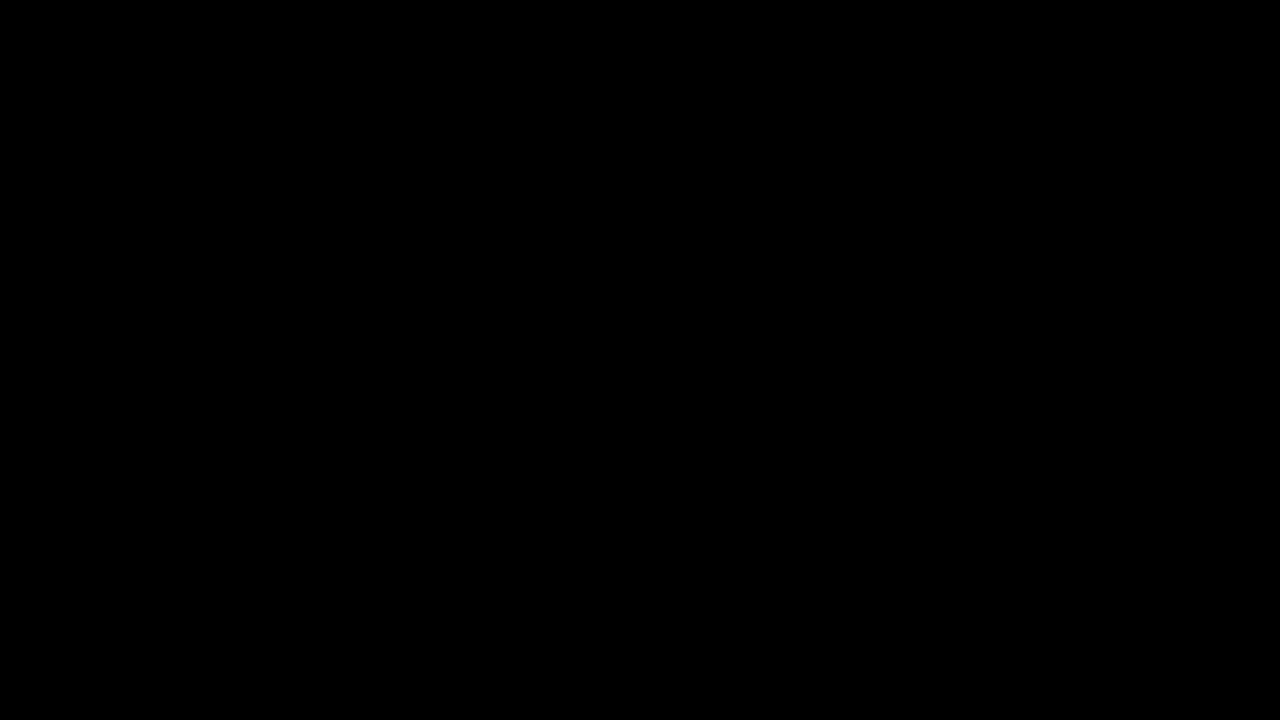 click at bounding box center [0, 0] 